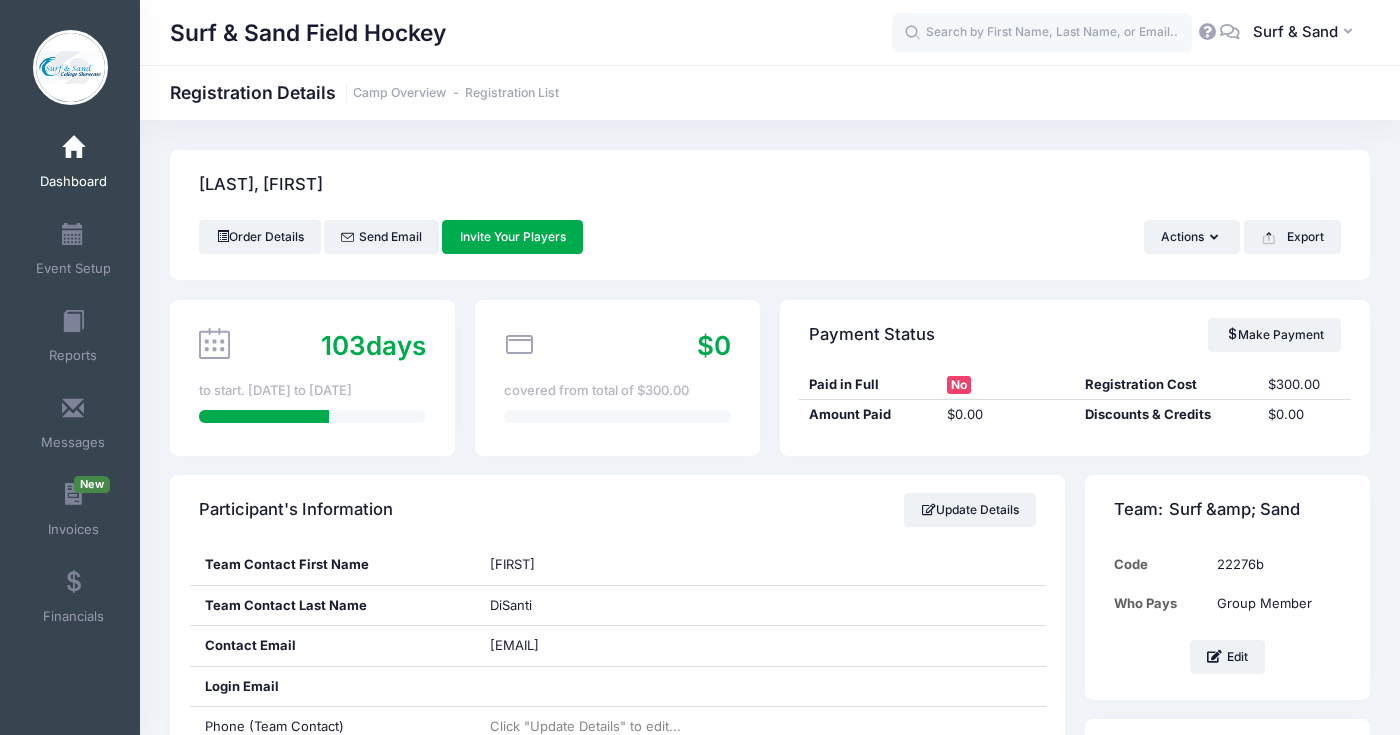 scroll, scrollTop: 0, scrollLeft: 0, axis: both 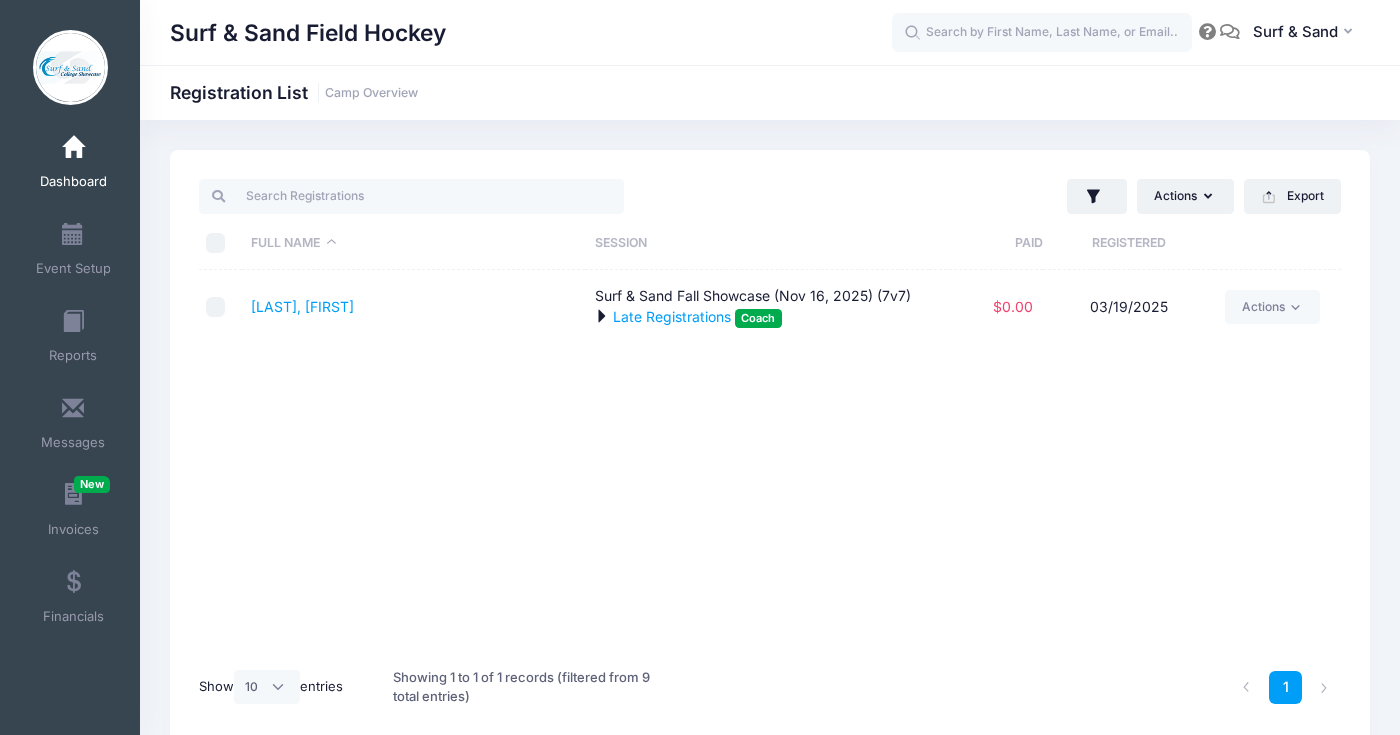select on "Late Registrations" 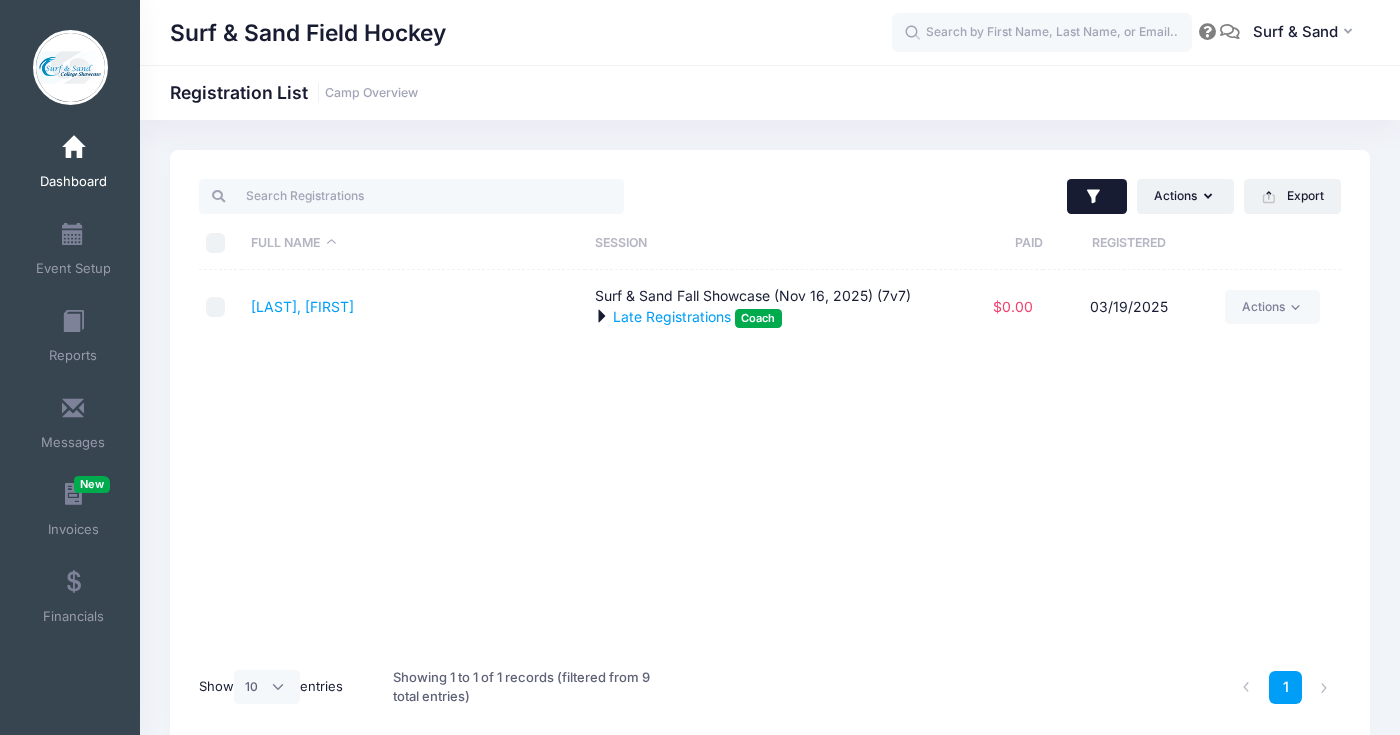 scroll, scrollTop: 0, scrollLeft: 0, axis: both 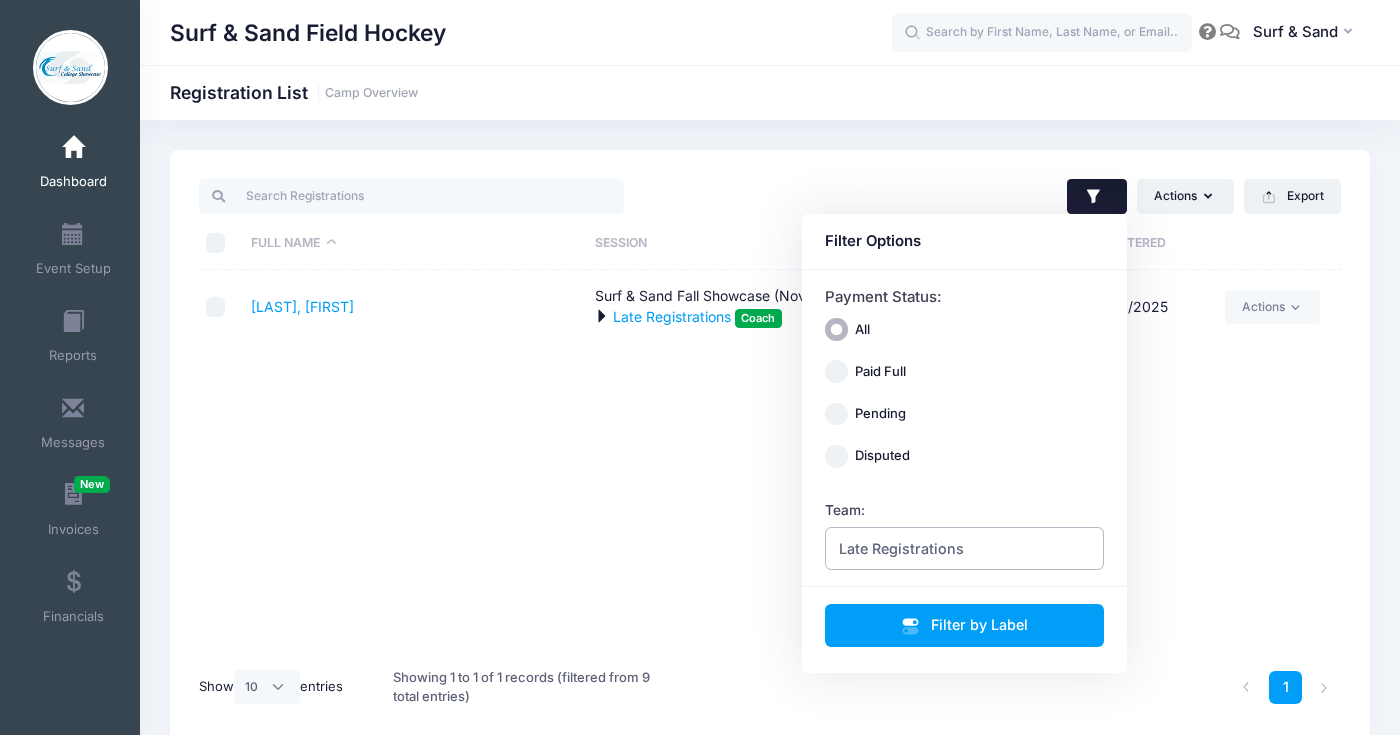 click on "Late Registrations" at bounding box center [965, 548] 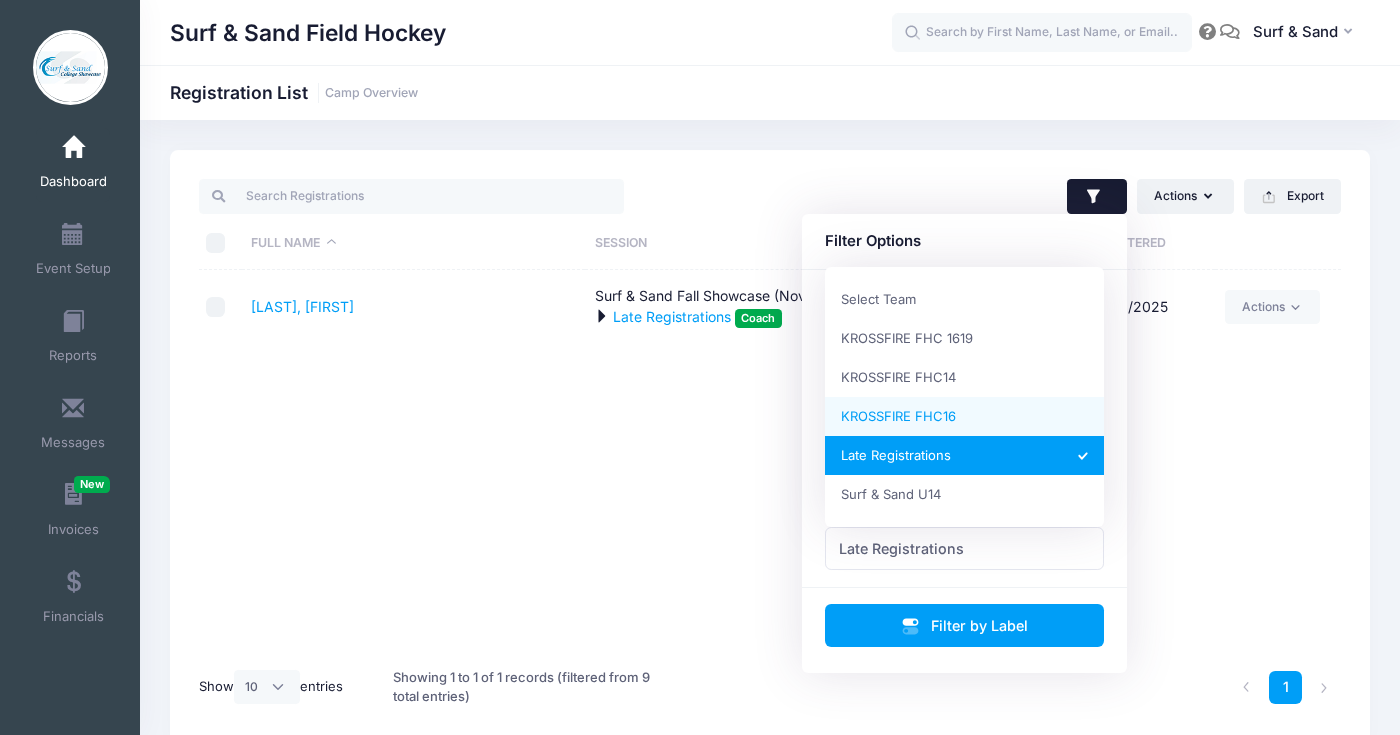 click on "Full Name Session Paid Registered
DiSanti, Jill Surf & Sand Fall Showcase (Nov 16, 2025) (7v7)    Late Registrations   Coach $0.00 03/19/2025 Actions
Email  Send Payment Reminder  Assign Labels  Internal Notes  Change Session or Program  Delete" at bounding box center (770, 462) 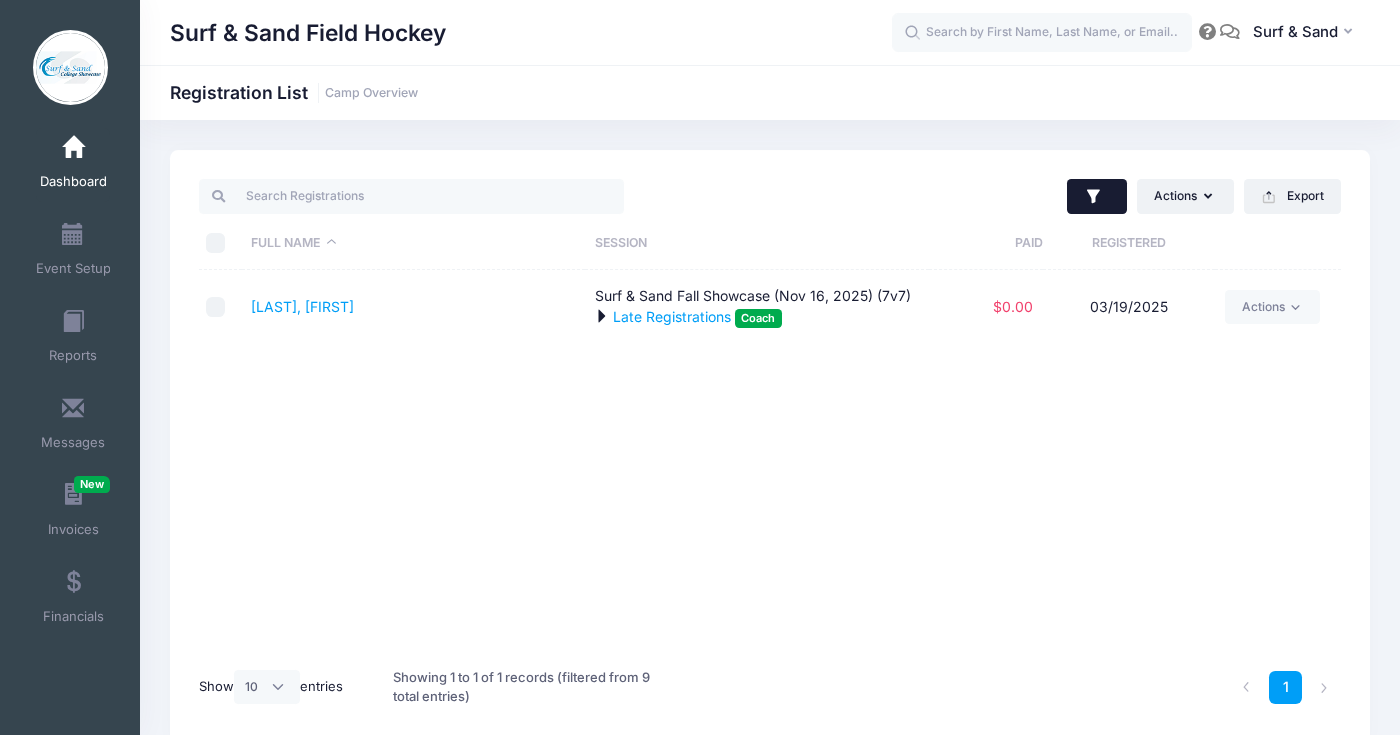 click at bounding box center (1097, 197) 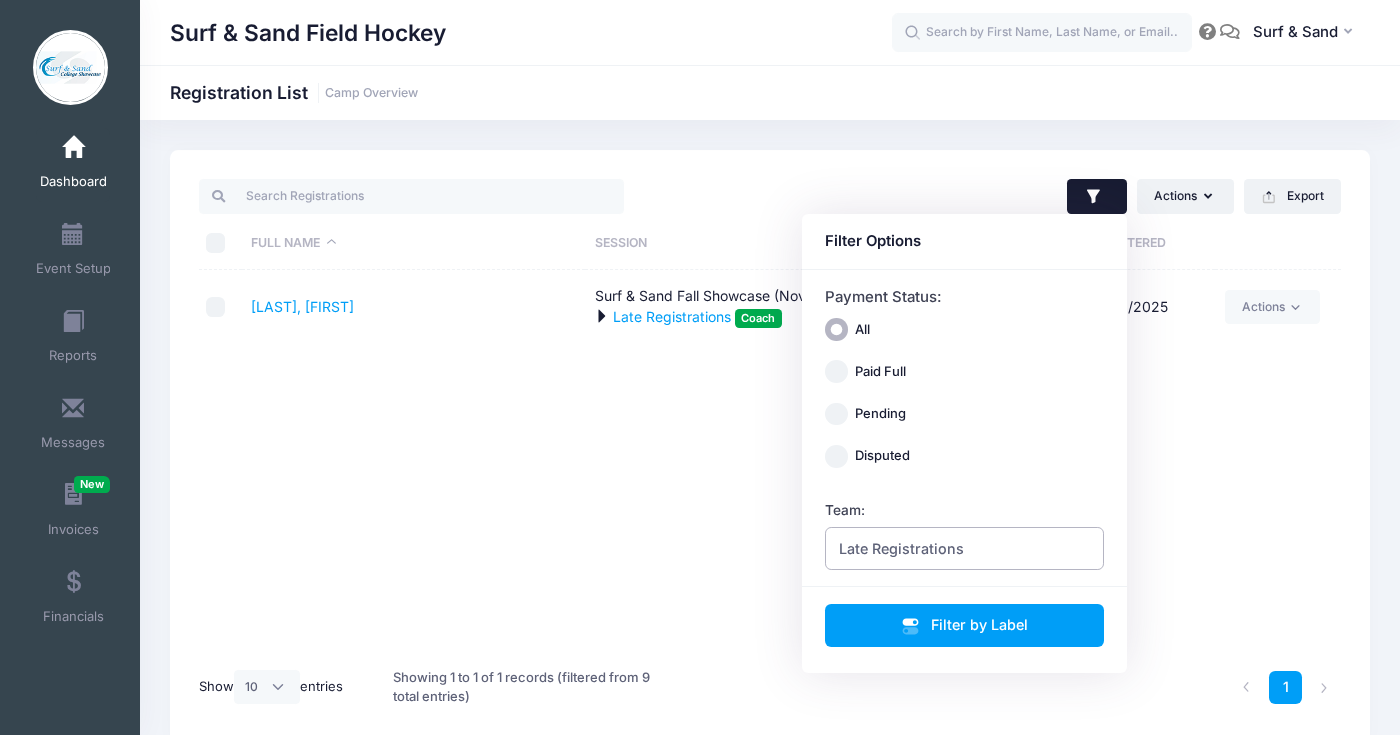 click on "Late Registrations" at bounding box center (965, 548) 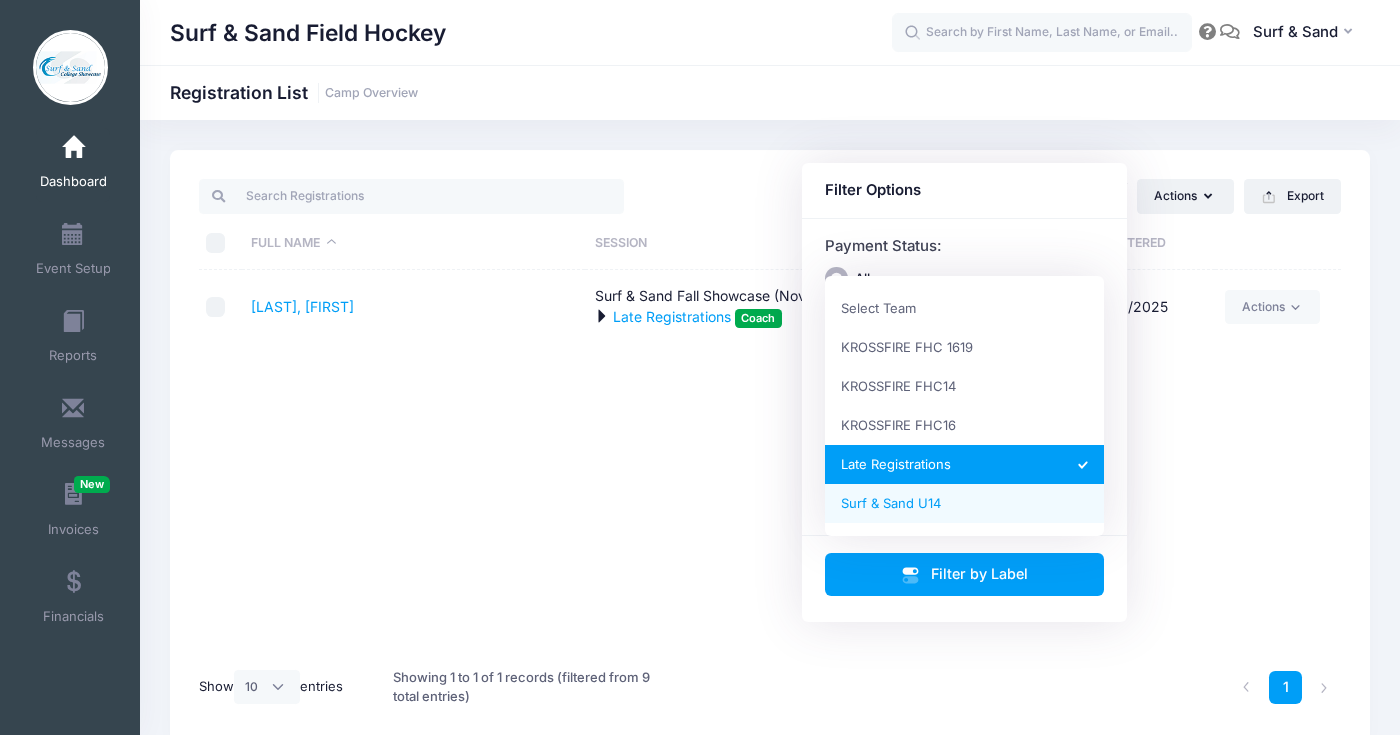 scroll, scrollTop: 87, scrollLeft: 0, axis: vertical 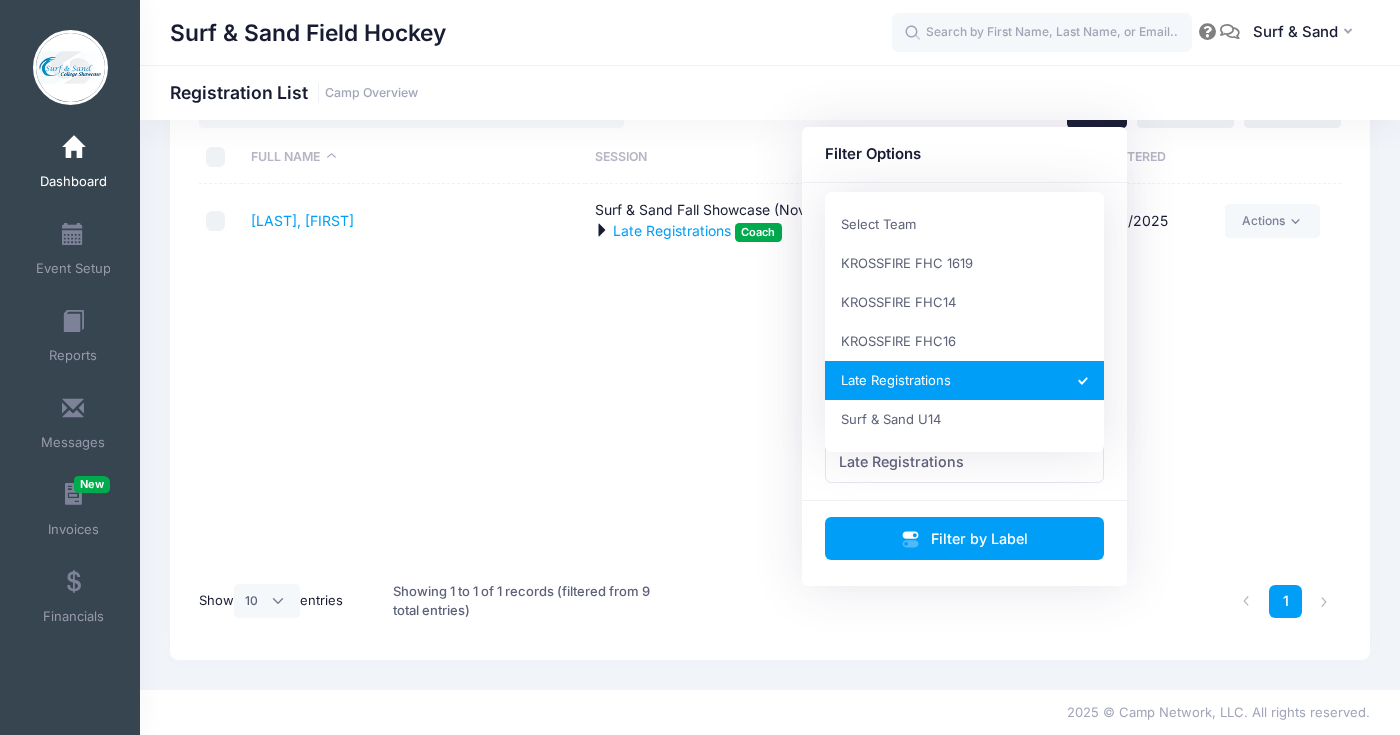 click on "Full Name Session Paid Registered
DiSanti, Jill Surf & Sand Fall Showcase (Nov 16, 2025) (7v7)    Late Registrations   Coach $0.00 03/19/2025 Actions
Email  Send Payment Reminder  Assign Labels  Internal Notes  Change Session or Program  Delete" at bounding box center [770, 376] 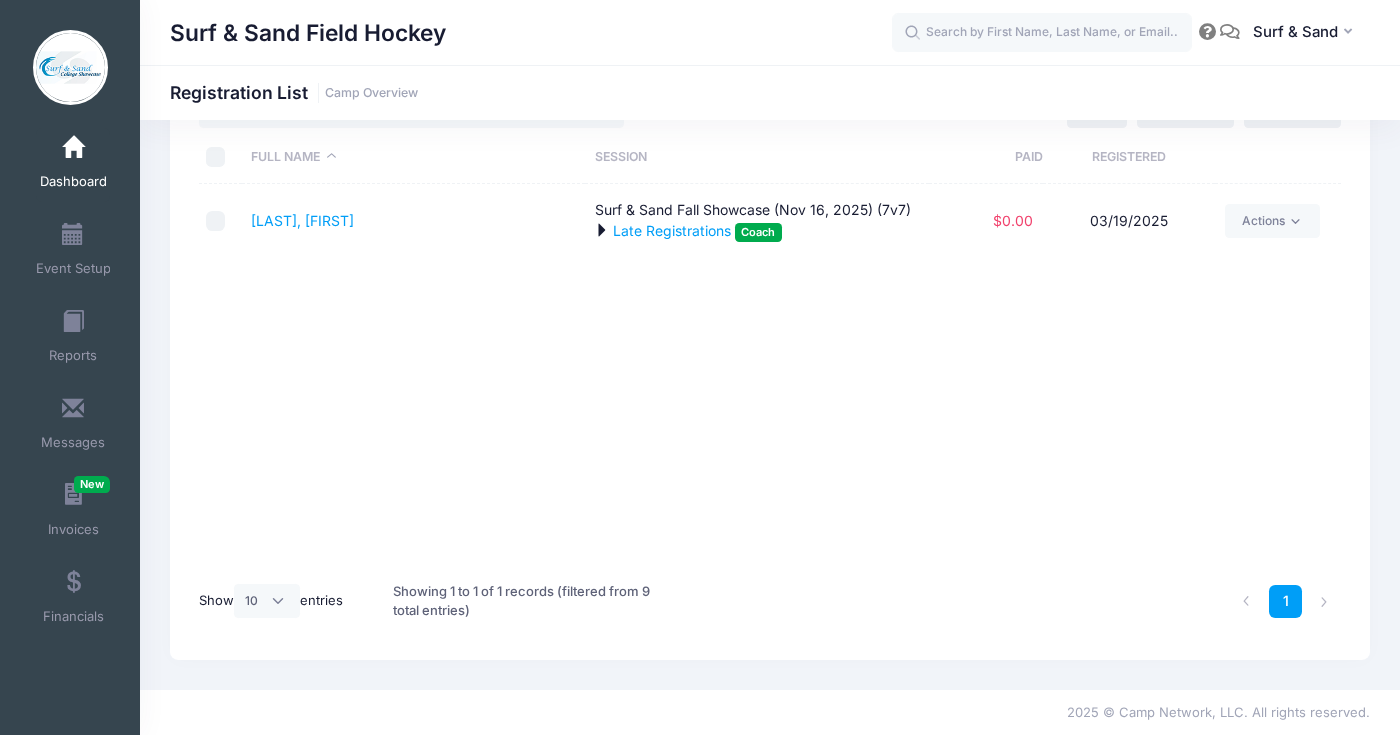 click at bounding box center (73, 148) 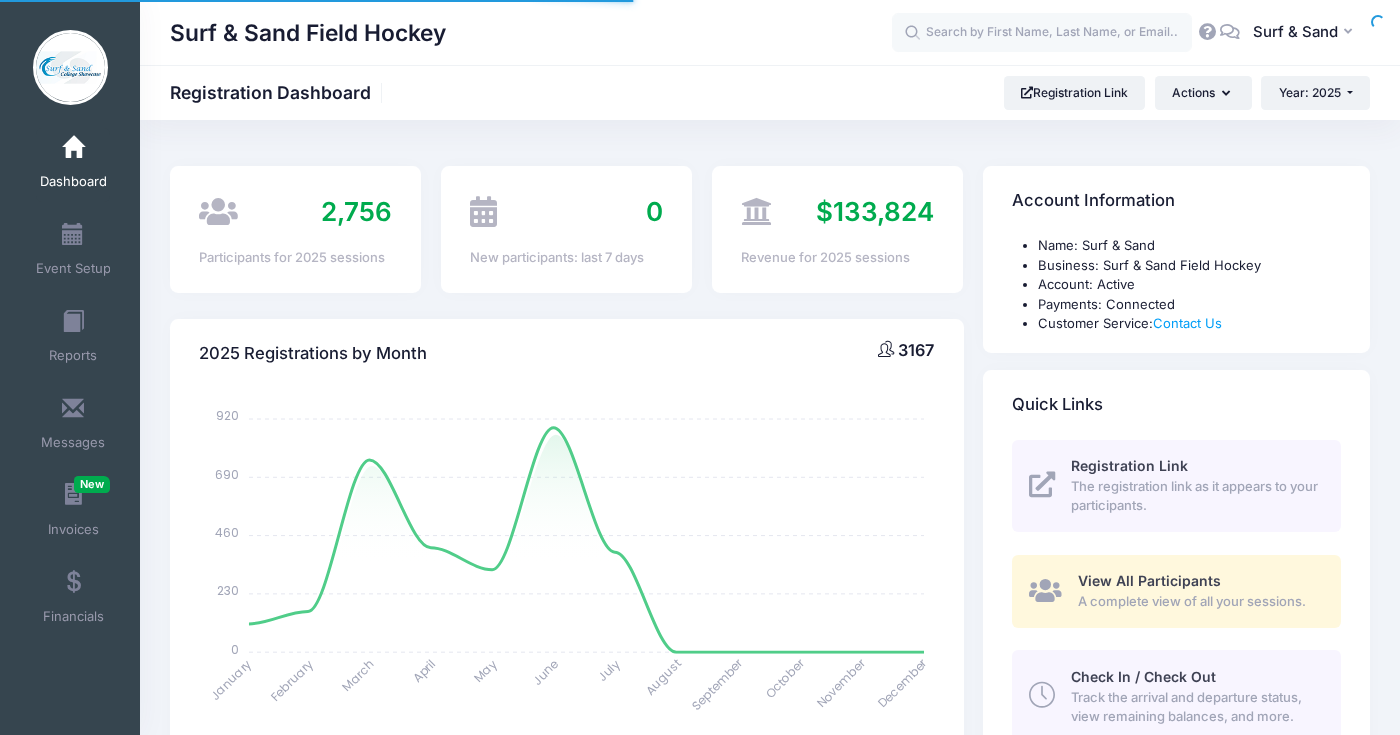 select 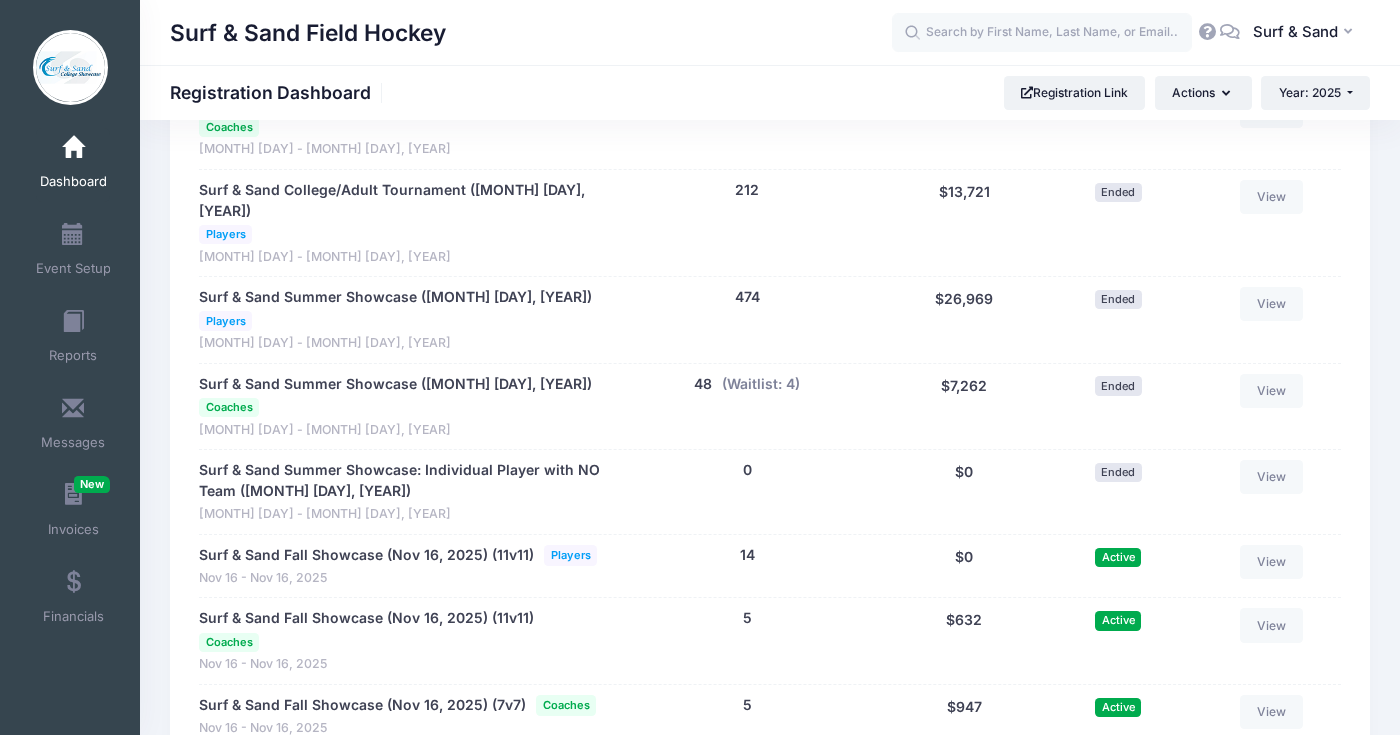 scroll, scrollTop: 4003, scrollLeft: 0, axis: vertical 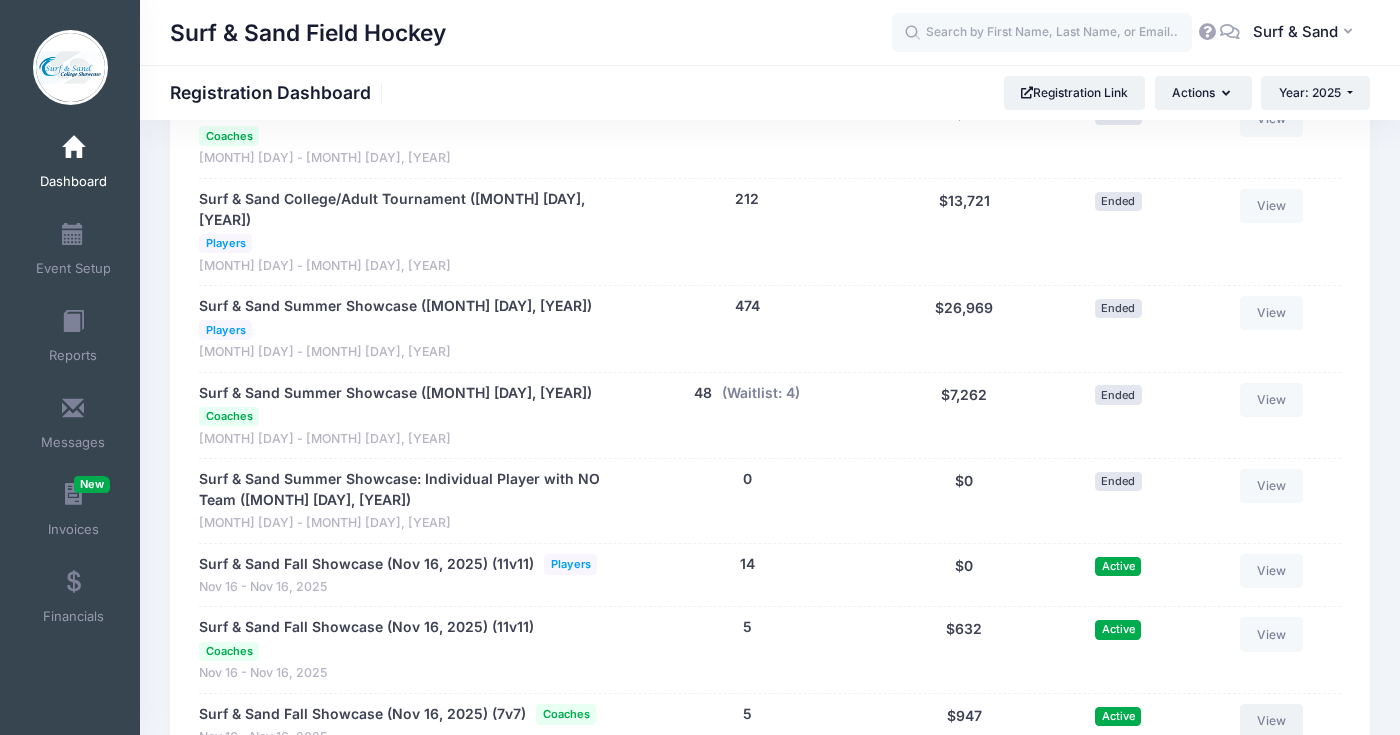 click on "View" at bounding box center [1272, 721] 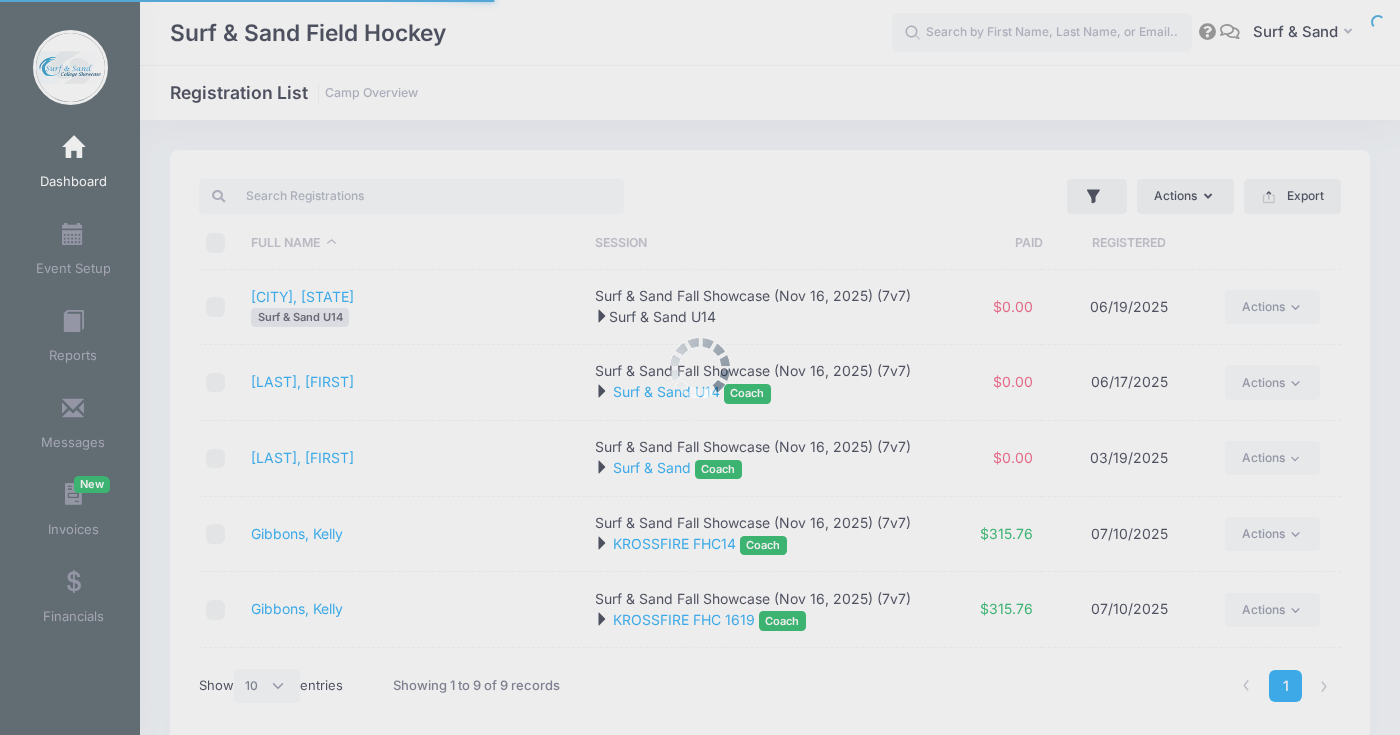 select on "10" 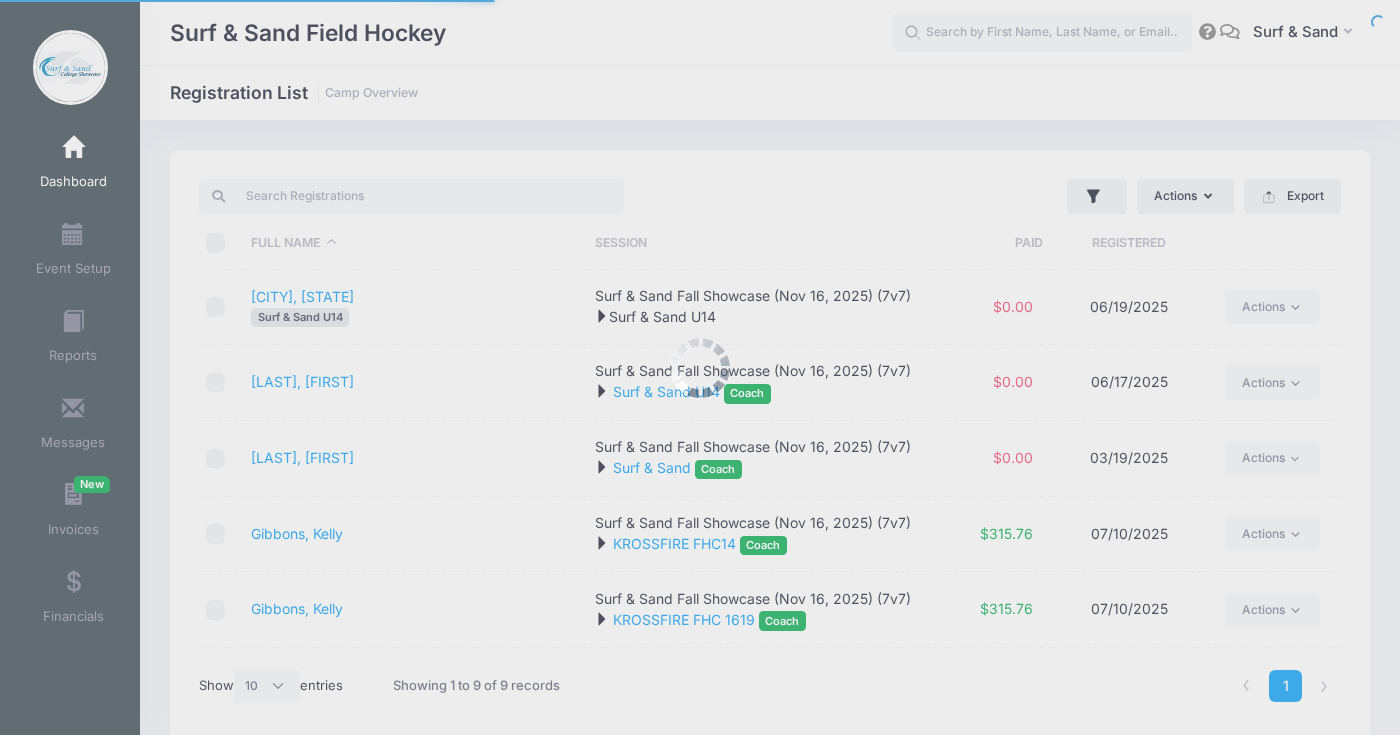 scroll, scrollTop: 0, scrollLeft: 0, axis: both 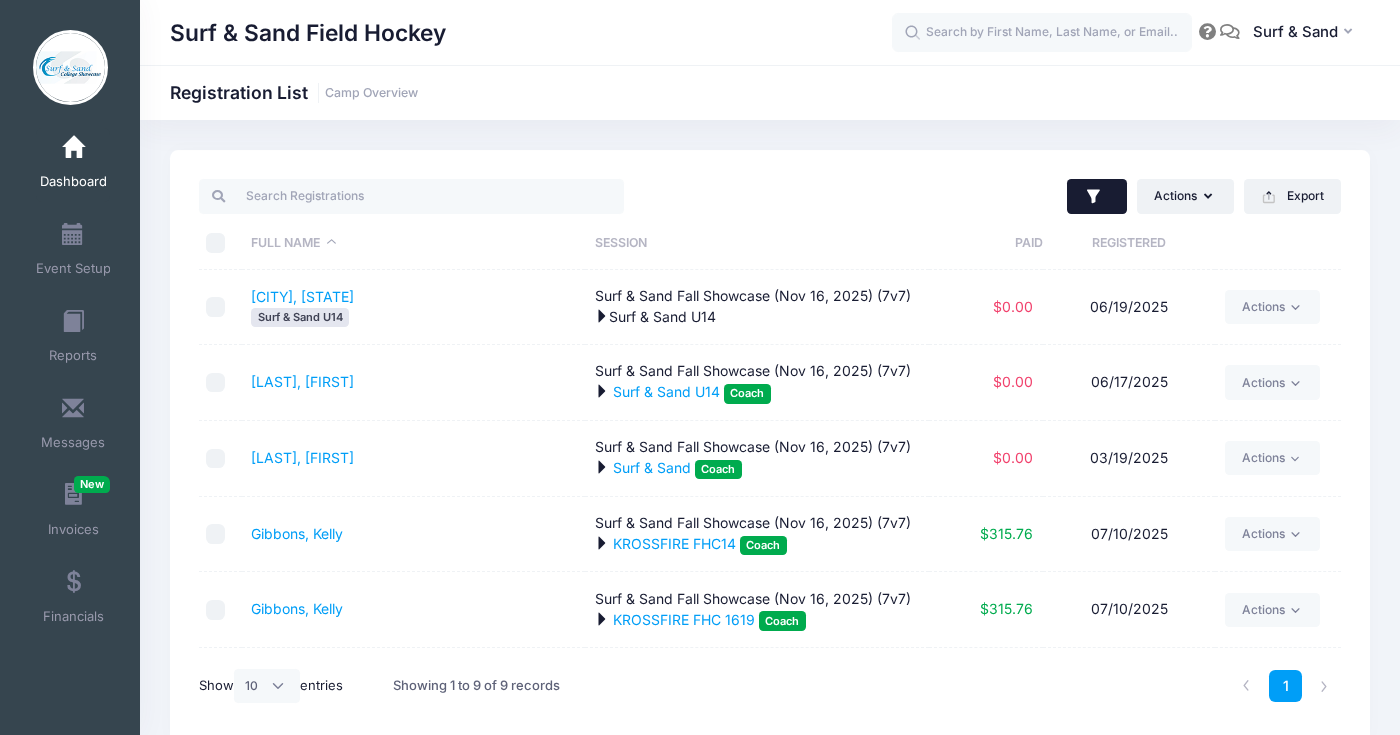 click 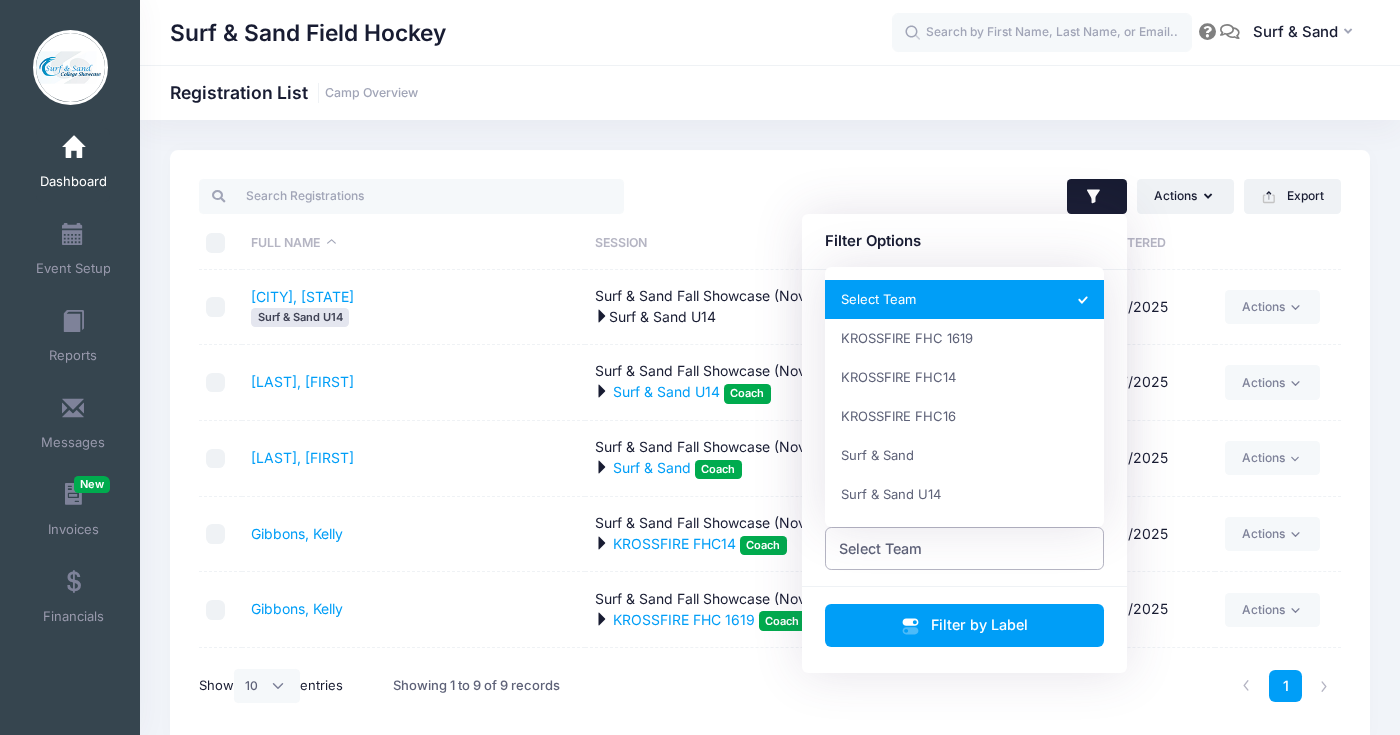 click on "Select Team" at bounding box center [965, 548] 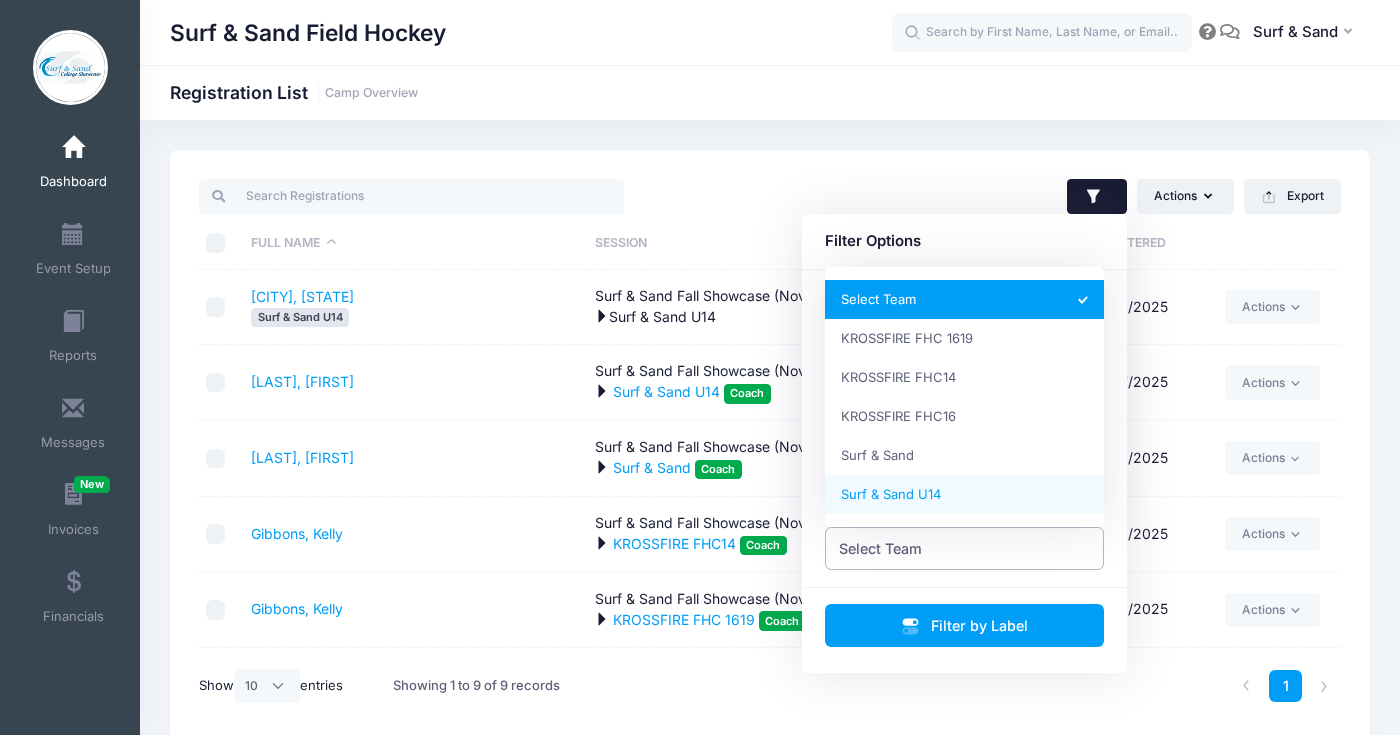 select on "Surf & Sand U14" 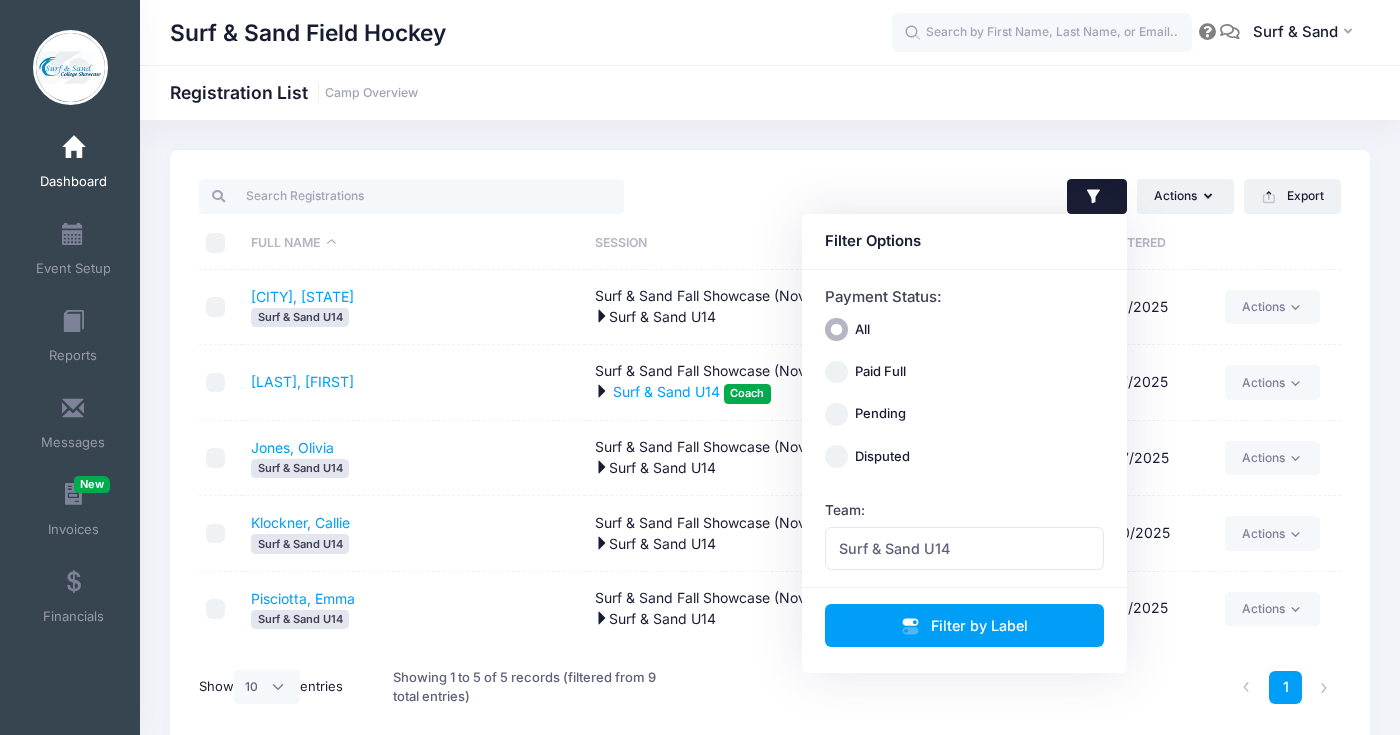 click on "Jones, Olivia Surf & Sand U14" at bounding box center [414, 458] 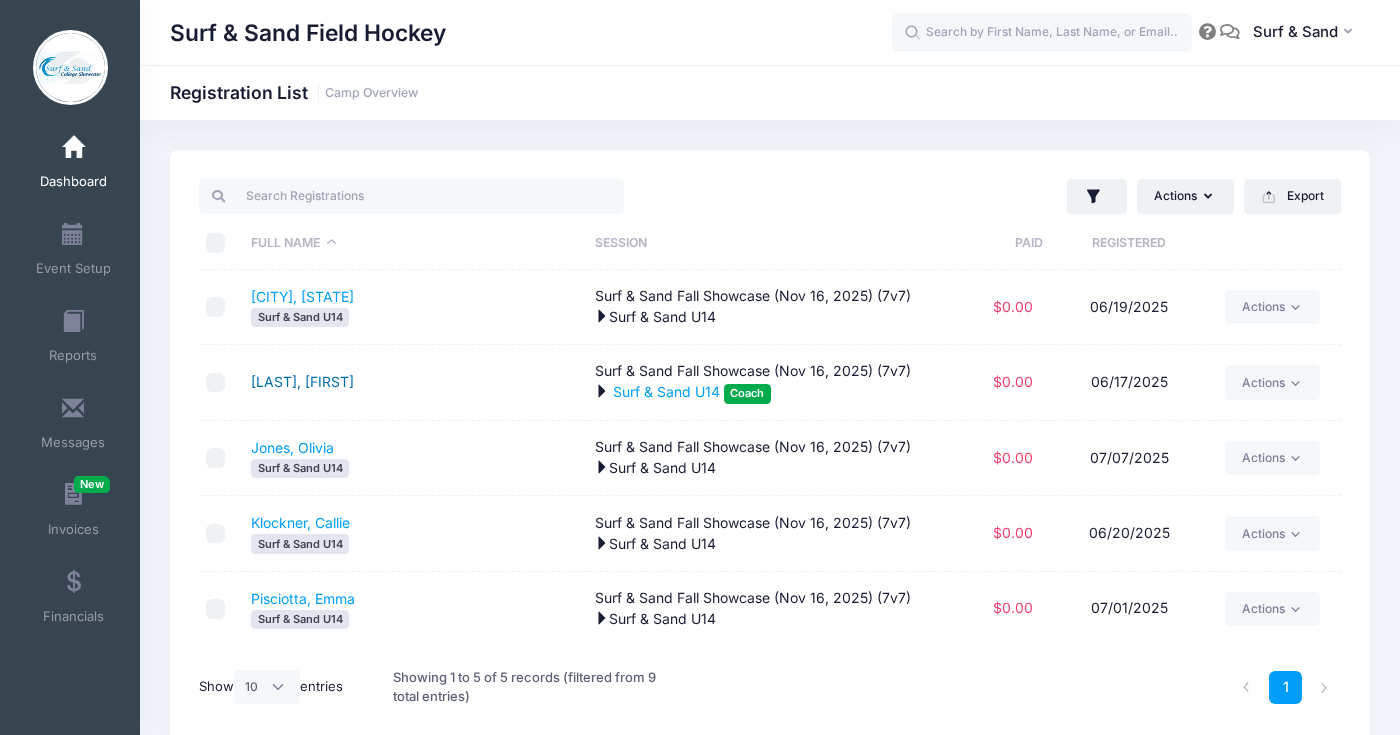 click on "[LAST], [FIRST]" at bounding box center (302, 381) 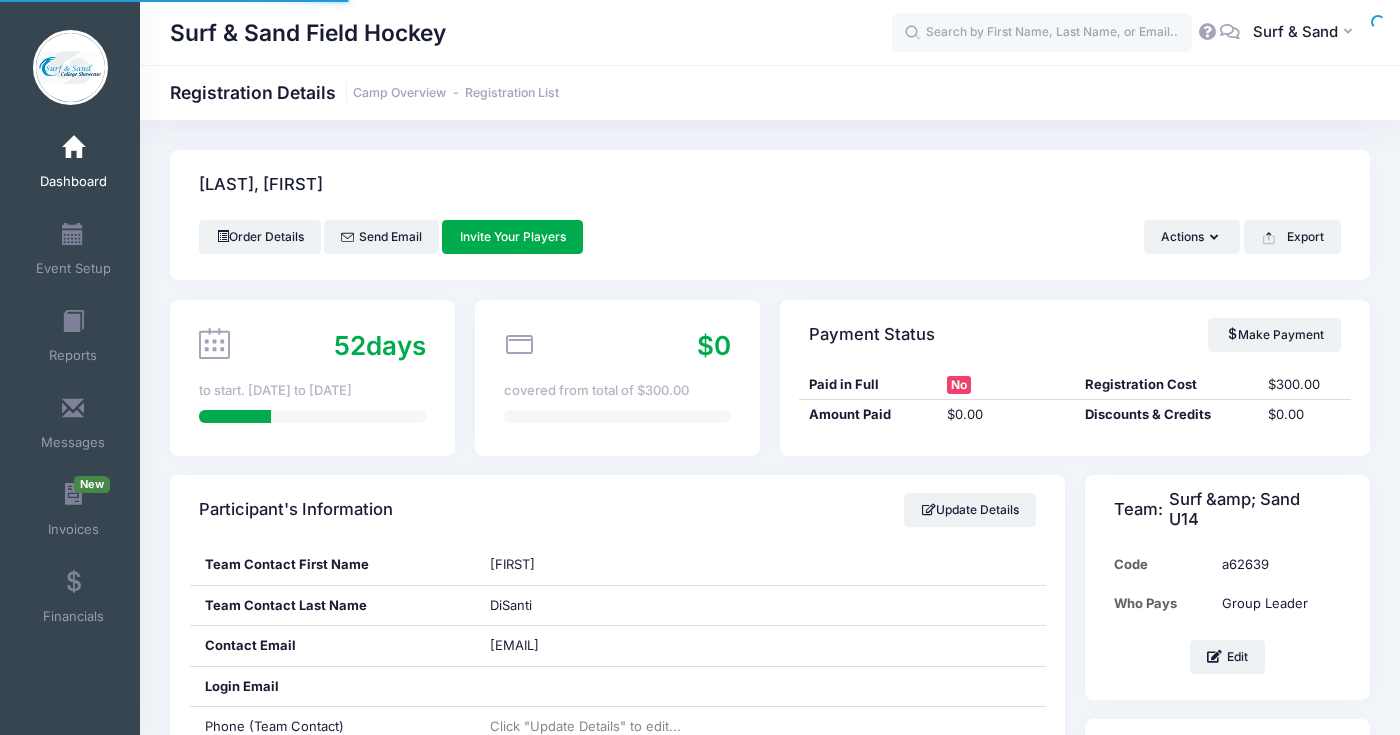 scroll, scrollTop: 0, scrollLeft: 0, axis: both 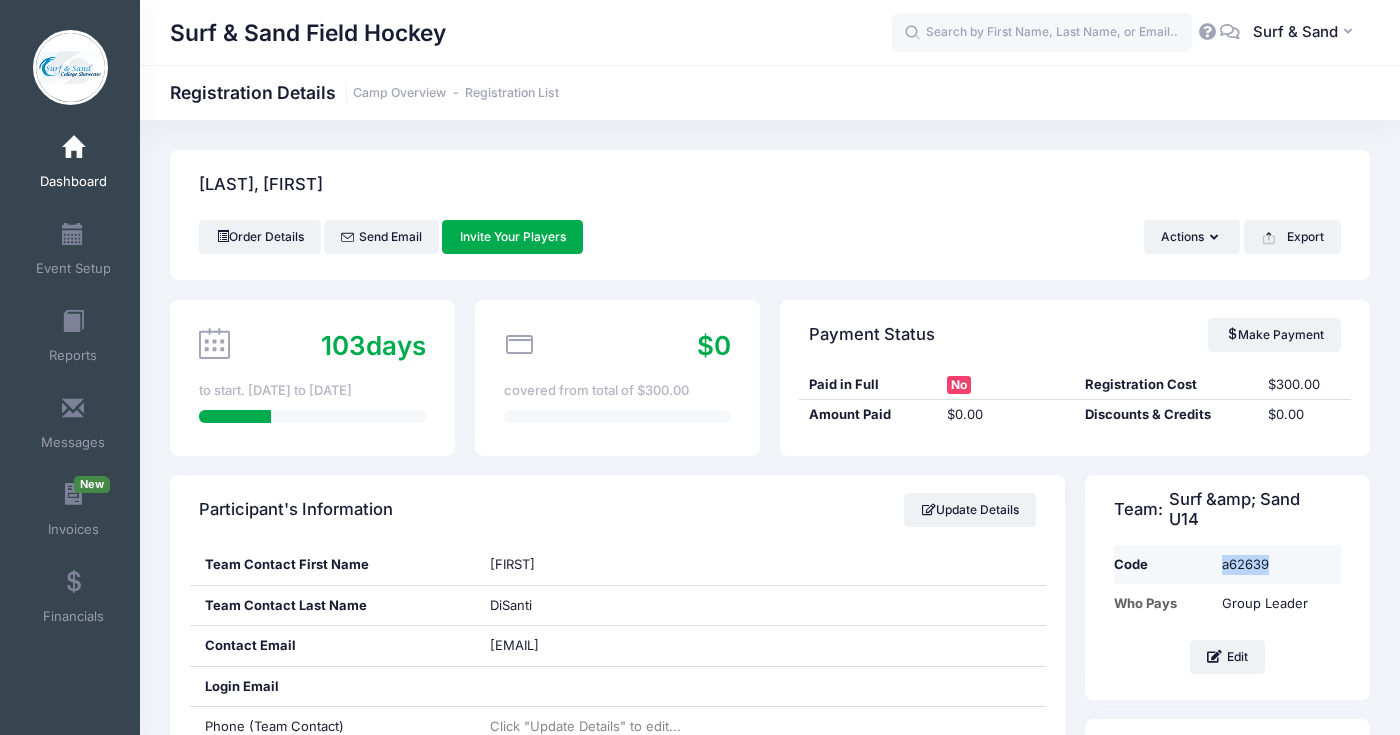 drag, startPoint x: 1307, startPoint y: 564, endPoint x: 1221, endPoint y: 564, distance: 86 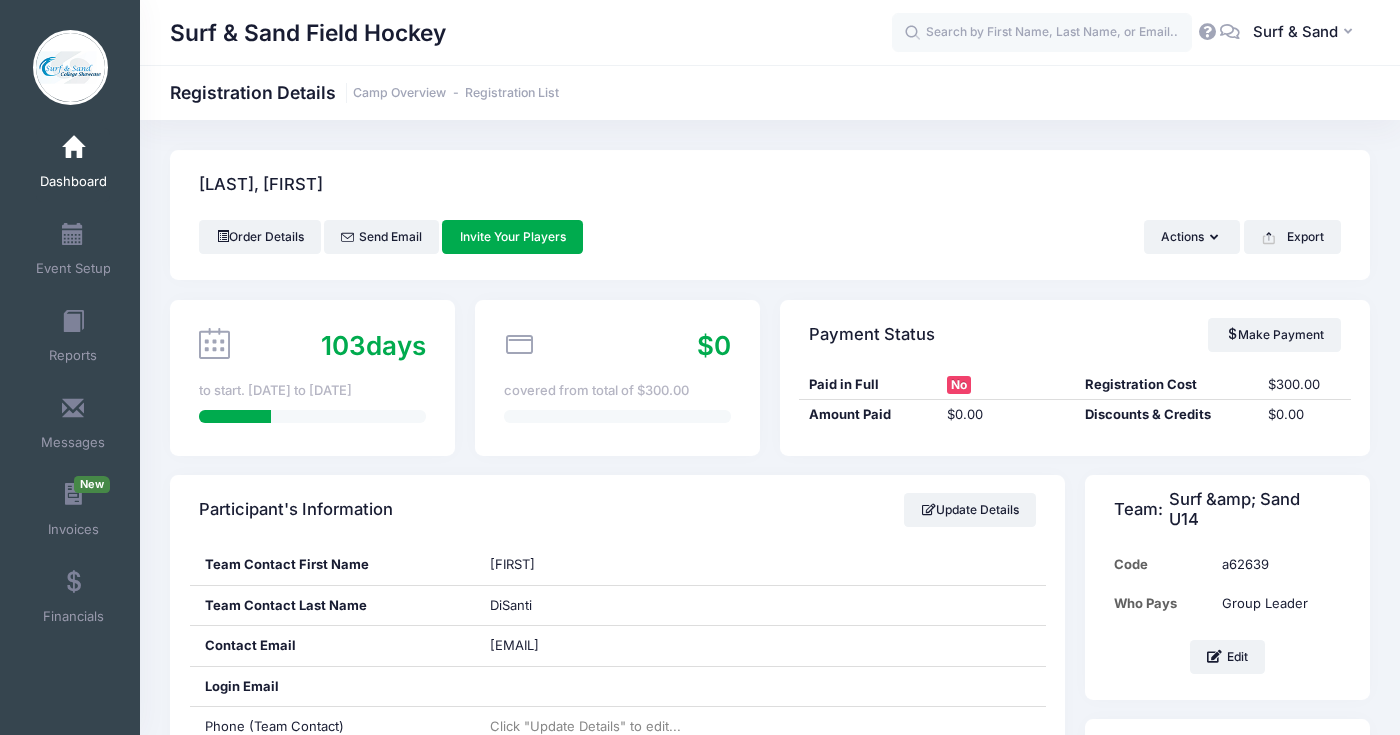 click on "Registration Details
Camp Overview
Registration List" at bounding box center [364, 92] 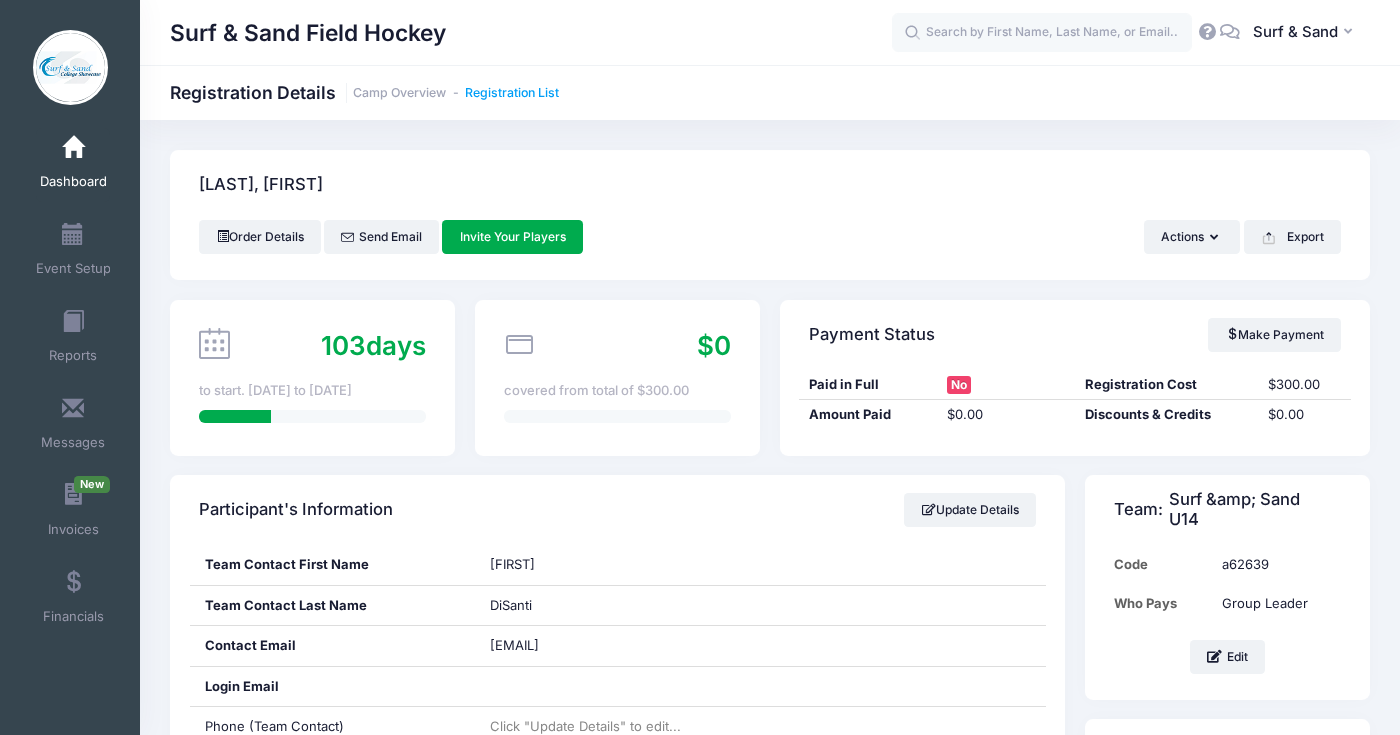 click on "Registration List" at bounding box center (512, 93) 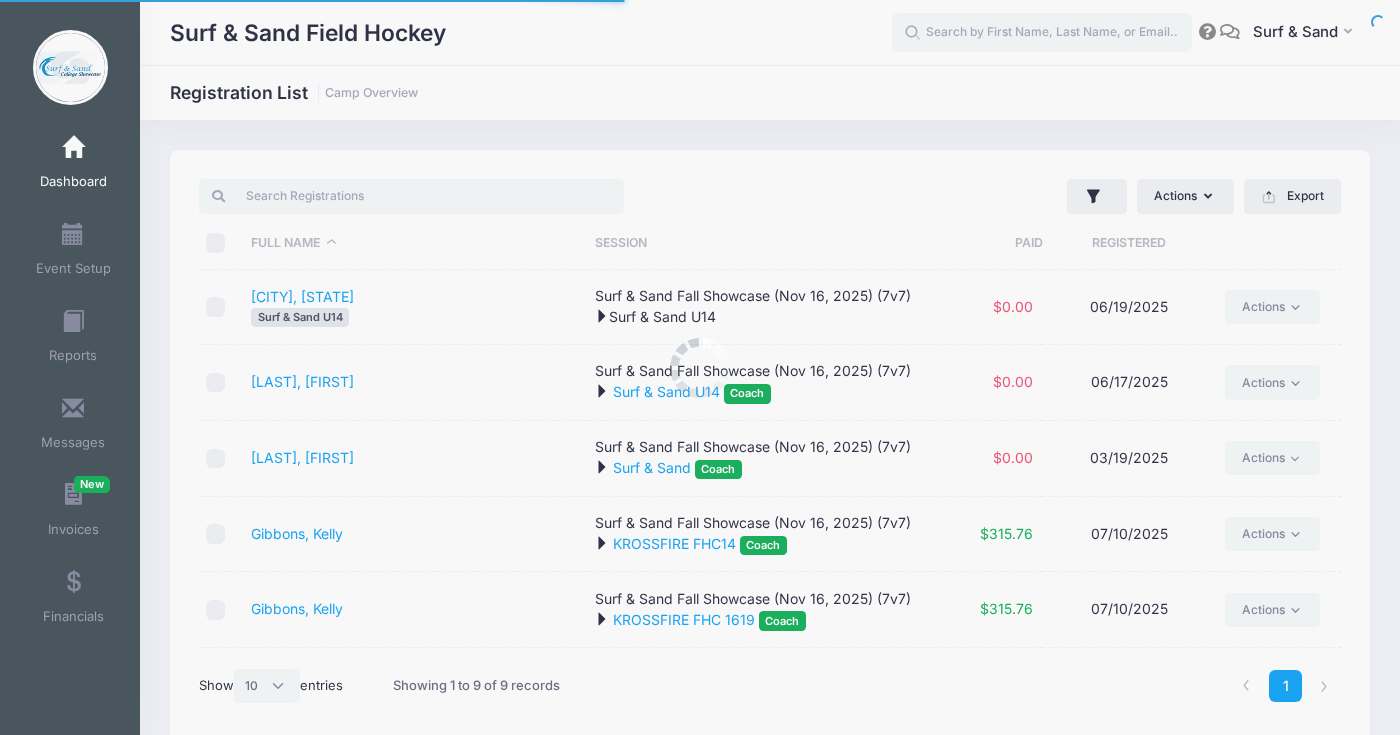 select on "10" 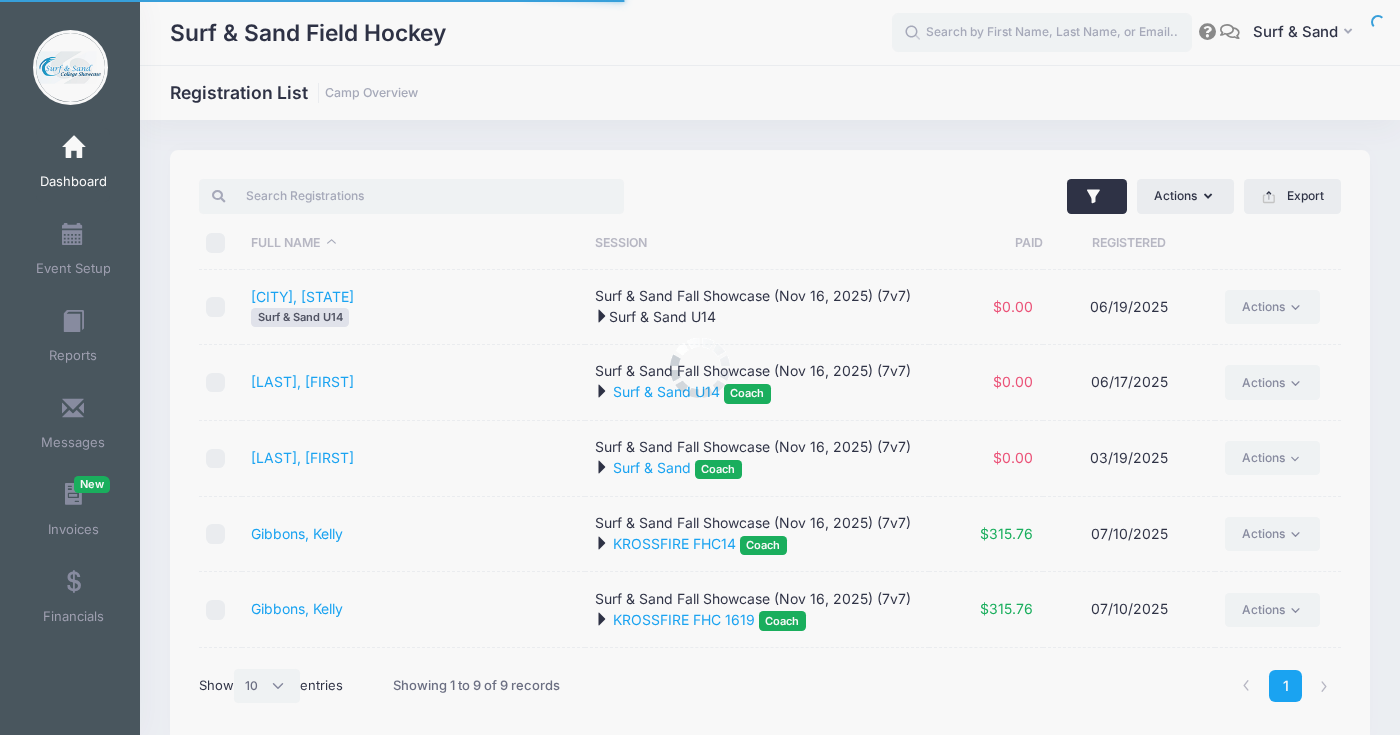 scroll, scrollTop: 0, scrollLeft: 0, axis: both 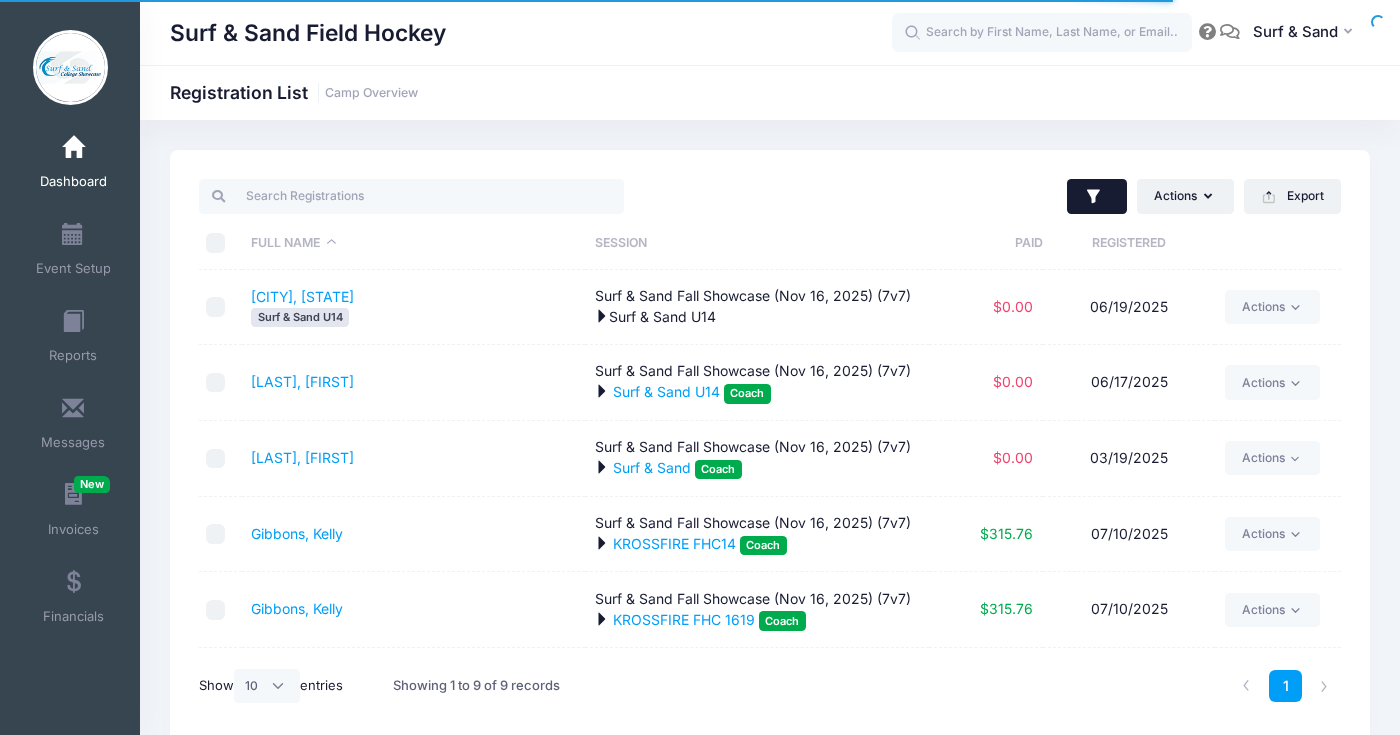 click at bounding box center [1097, 197] 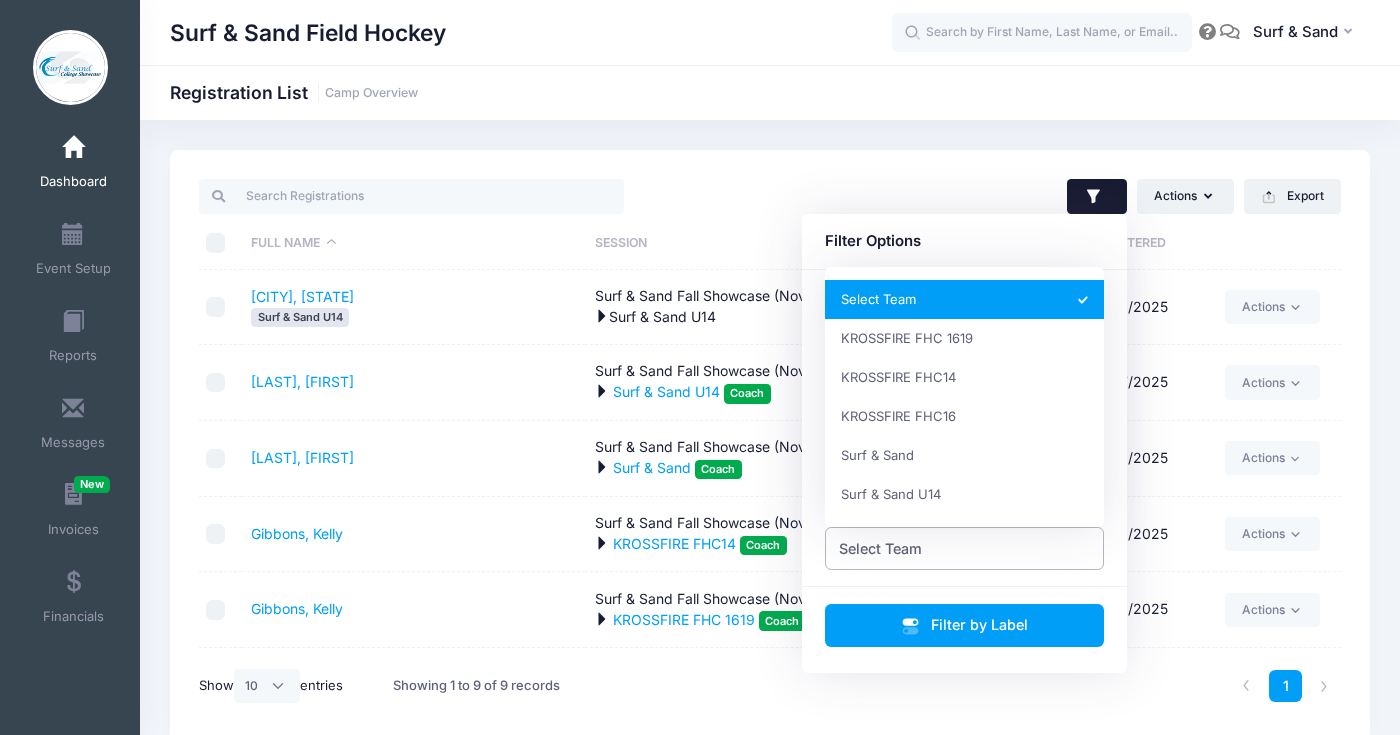 click on "Select Team" at bounding box center (965, 548) 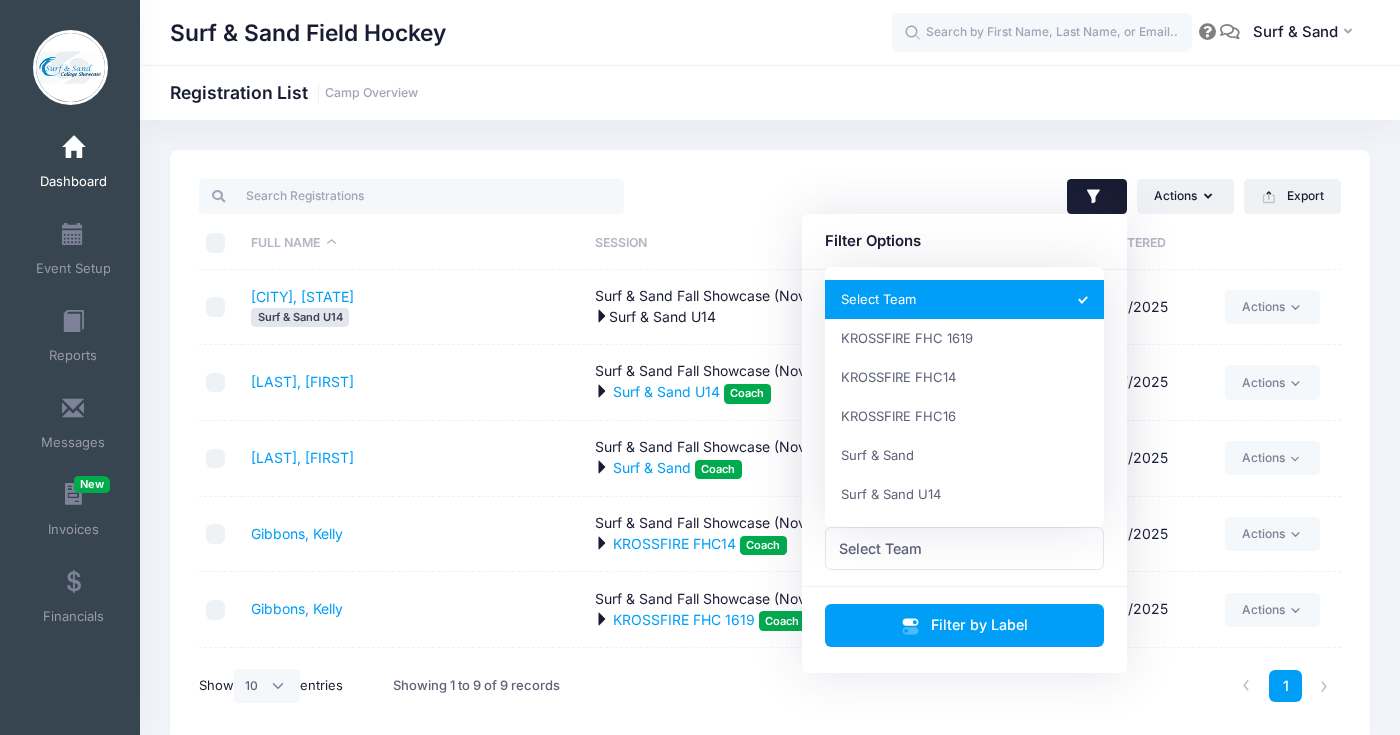 click on "Actions      Assign Labels
Send Email
Send Payment Reminder
Send Document Upload Reminder
Request Additional Information
Deleted Registrations
Filter Options
Payment Status:
All
Paid Full
Pending" at bounding box center [1060, 196] 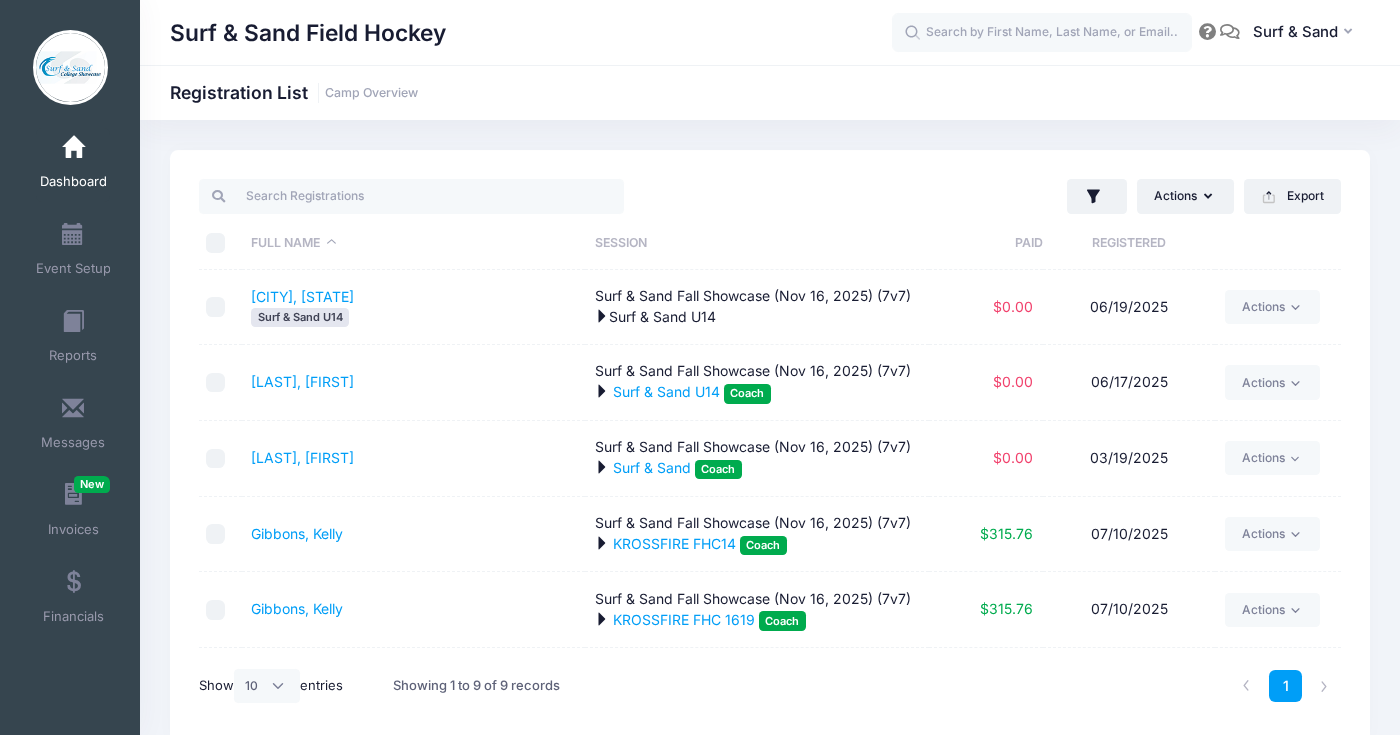 click at bounding box center [73, 148] 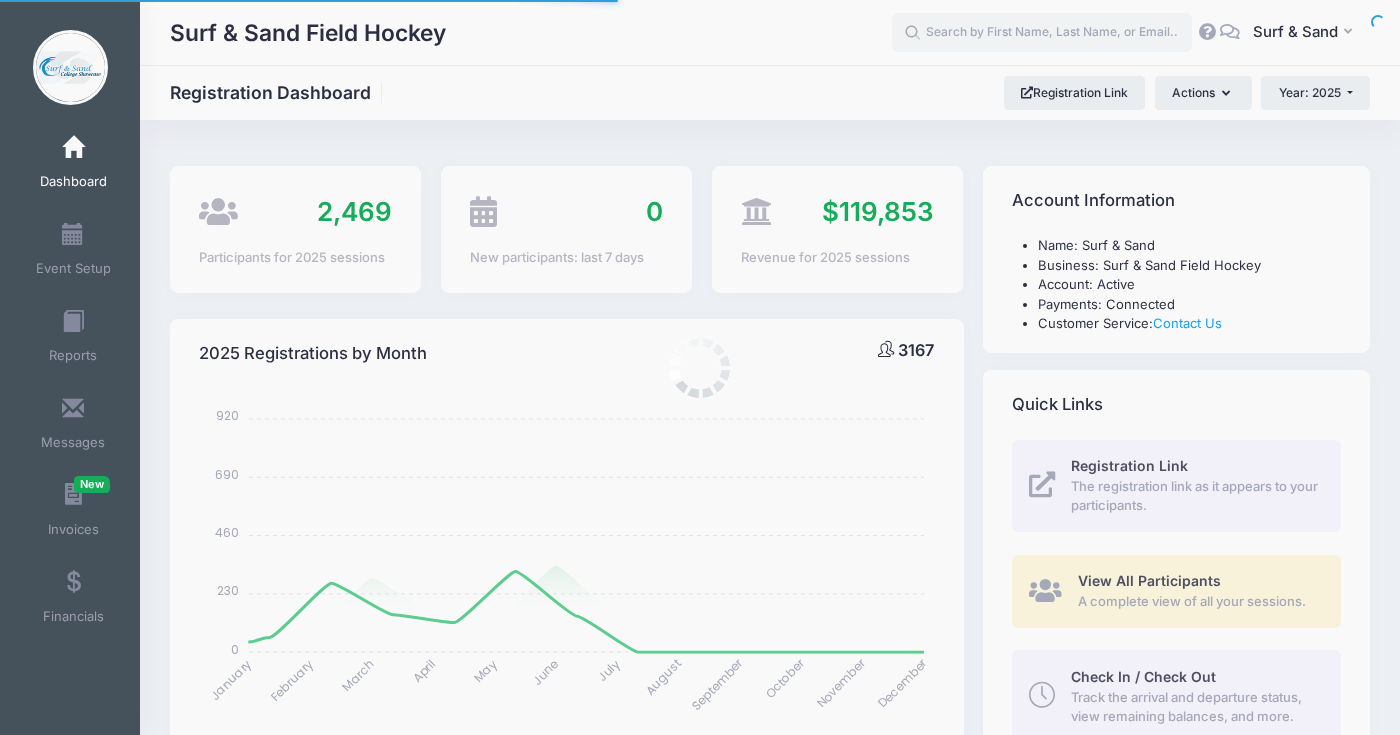 select 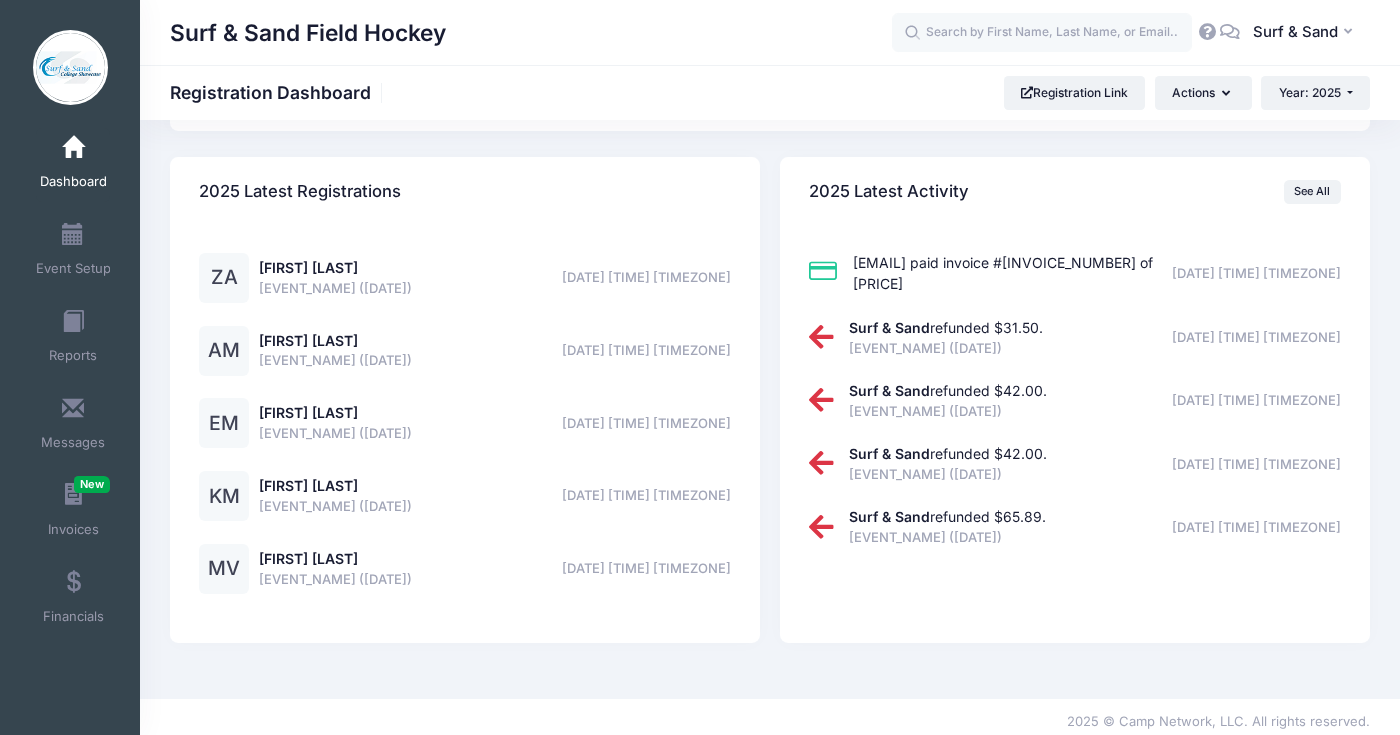 scroll, scrollTop: 4070, scrollLeft: 0, axis: vertical 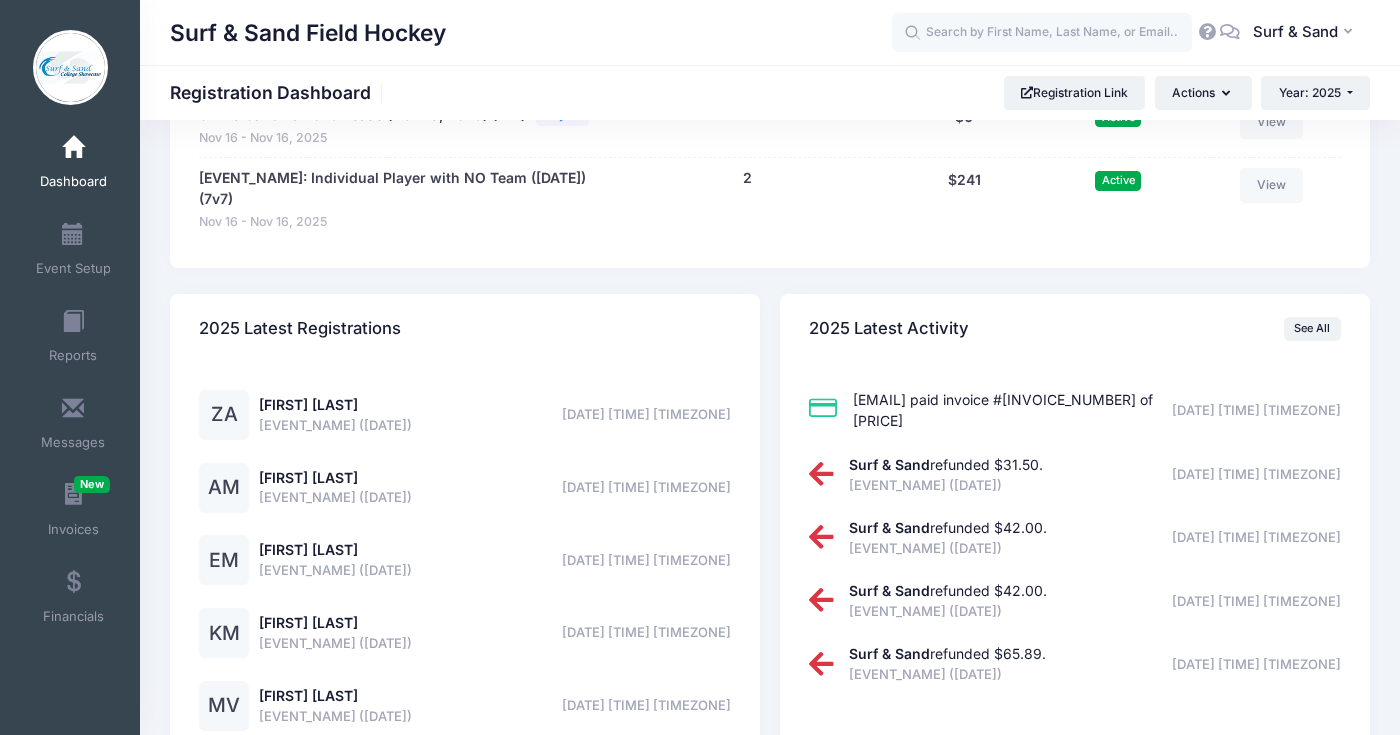 click on "View" at bounding box center (1272, -29) 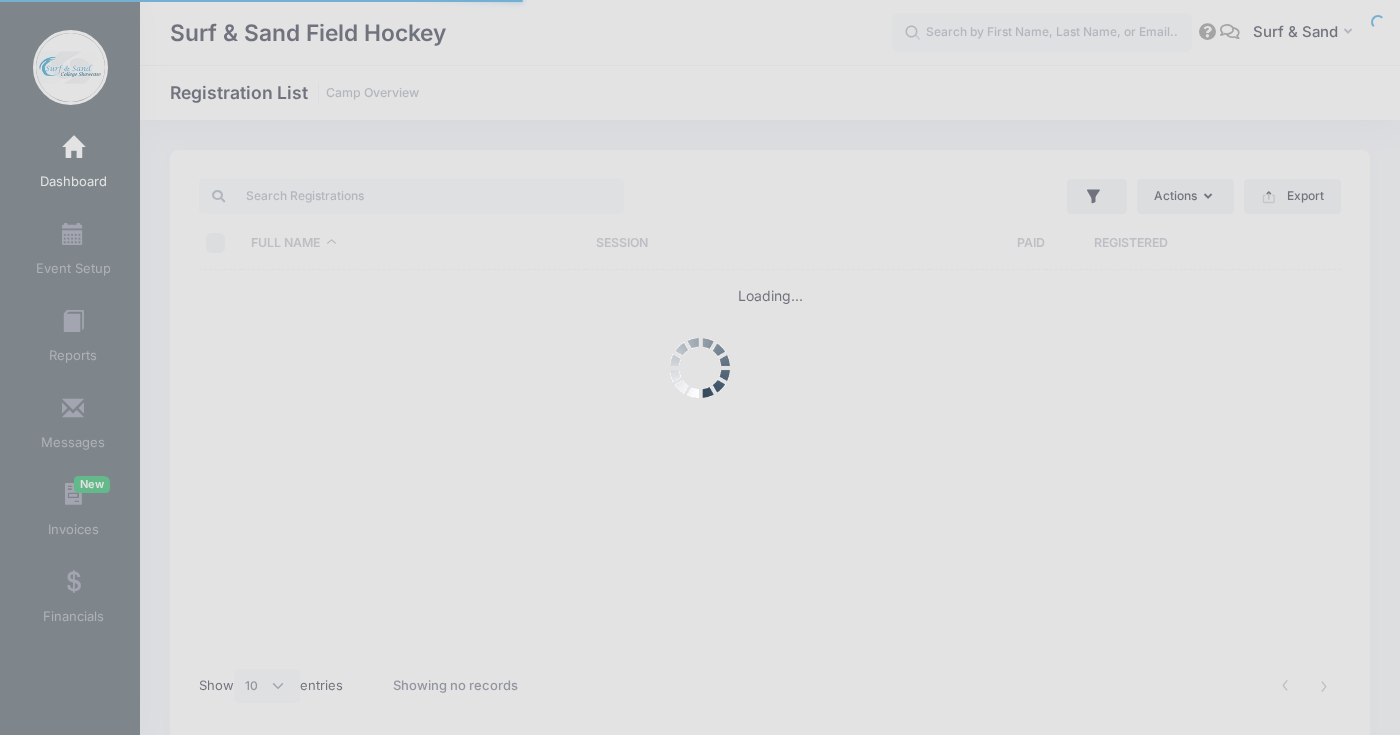 select on "10" 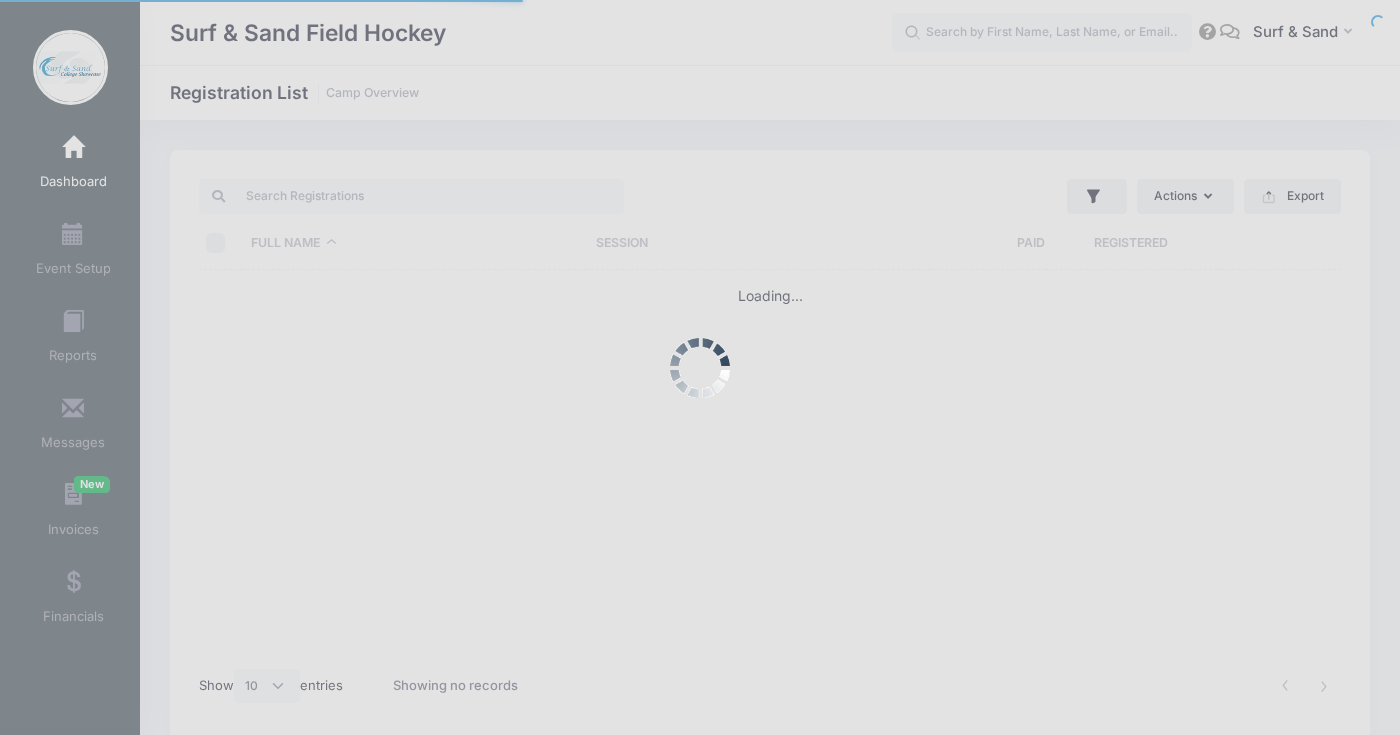 scroll, scrollTop: 0, scrollLeft: 0, axis: both 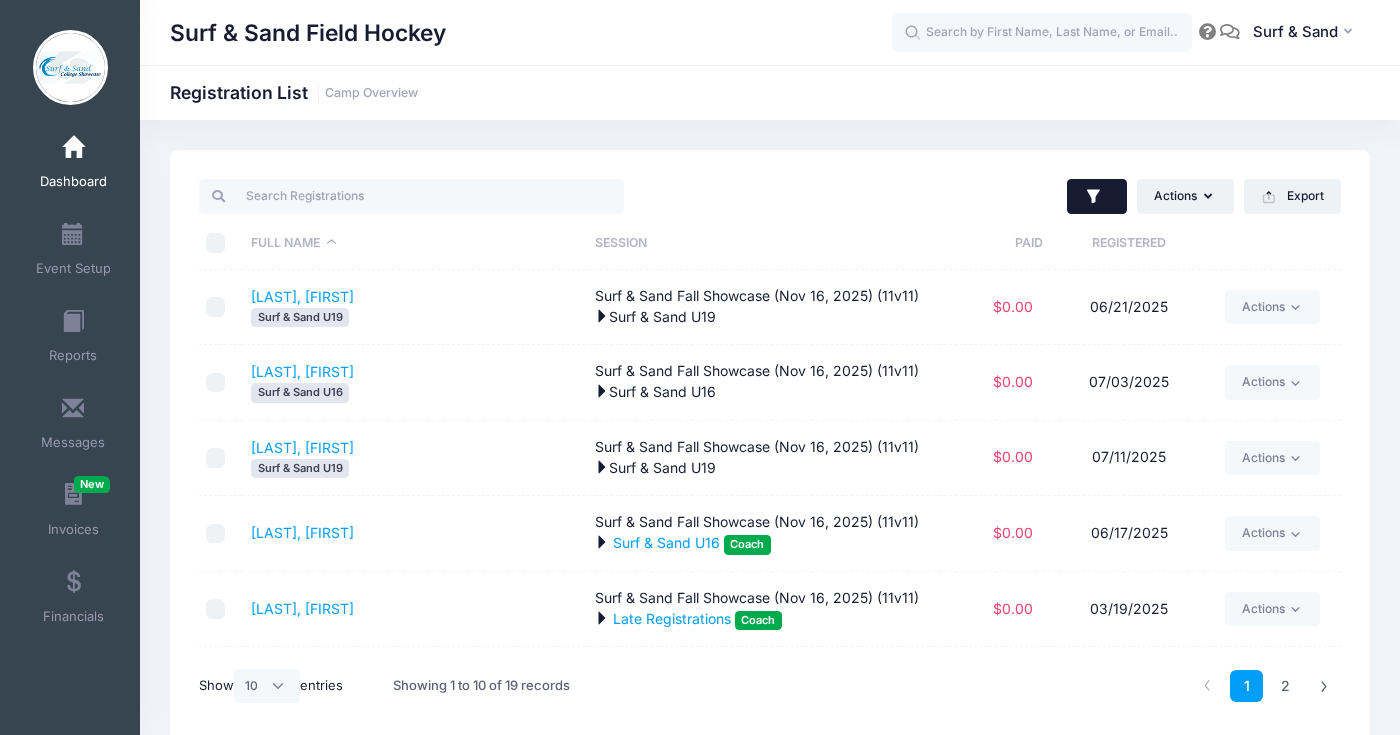 click at bounding box center (1097, 197) 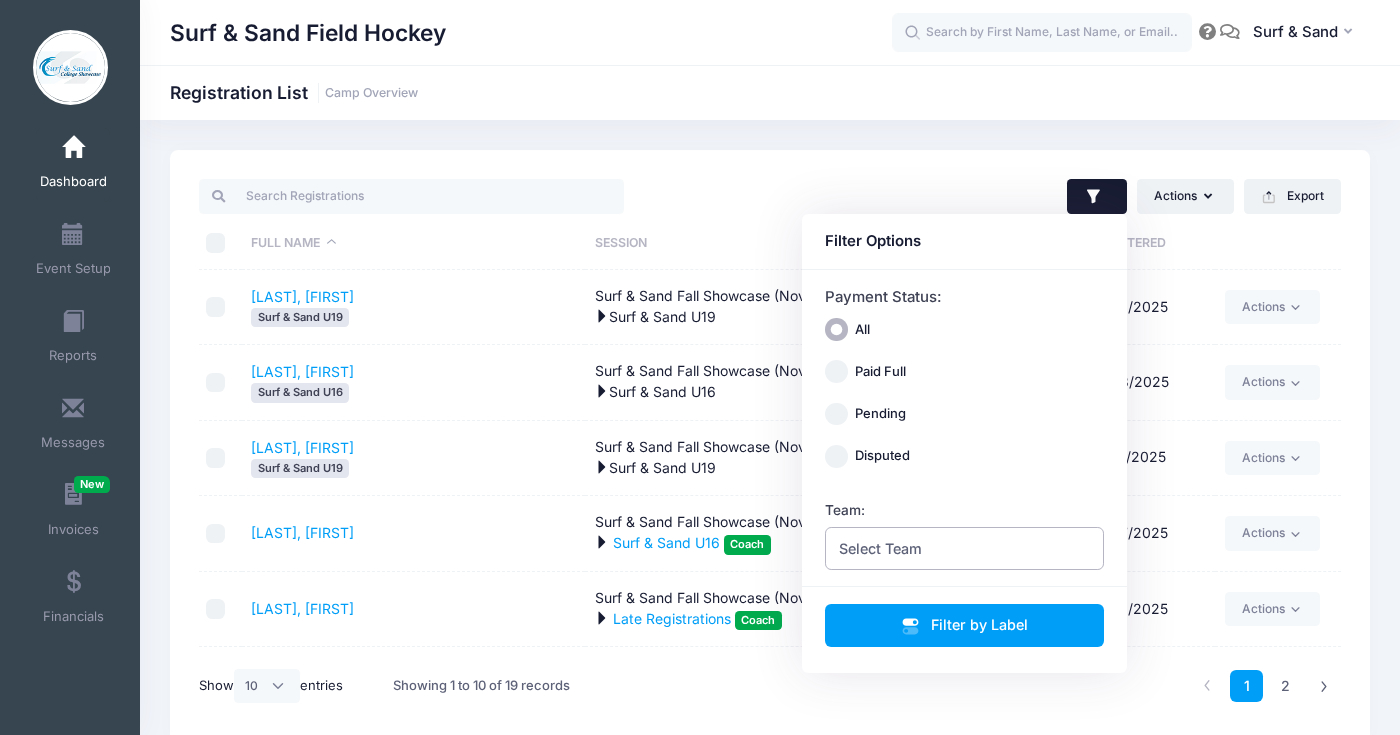 click on "Select Team" at bounding box center (965, 548) 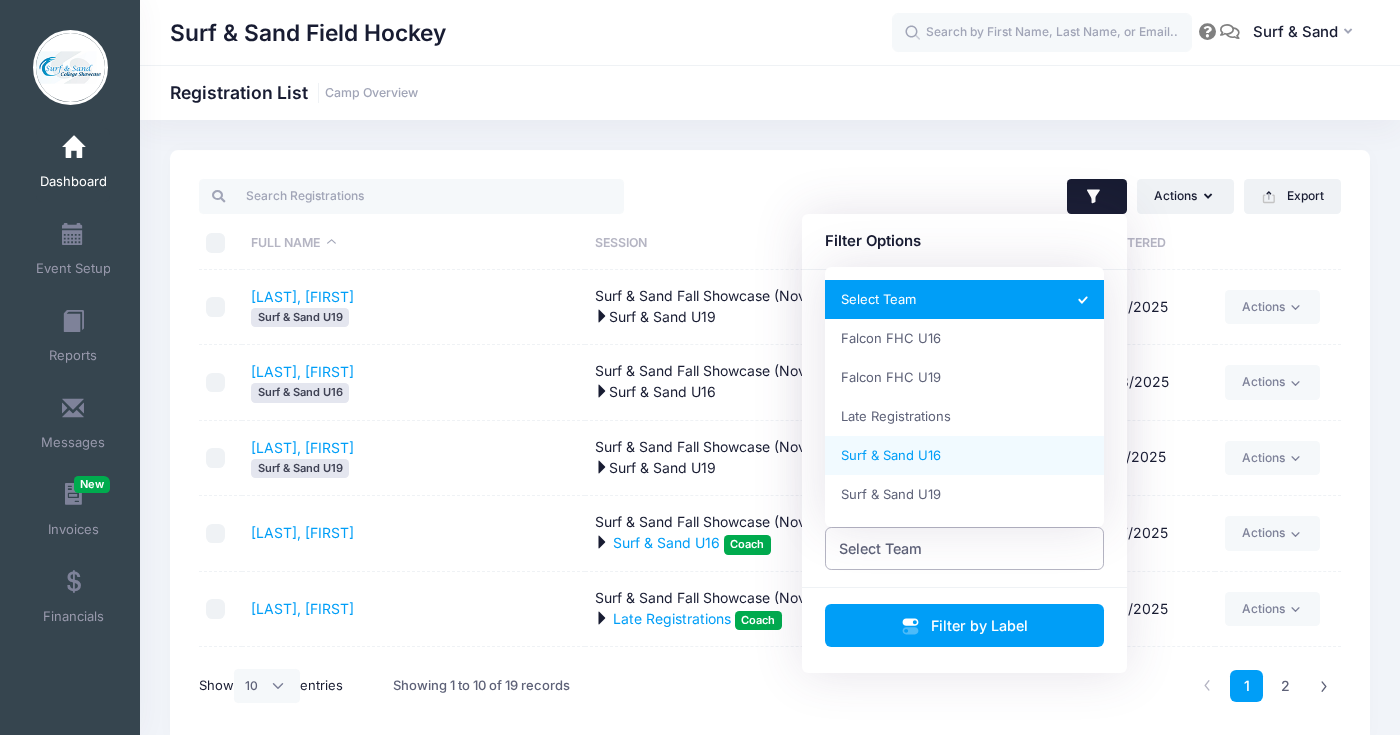 select on "Surf & Sand U16" 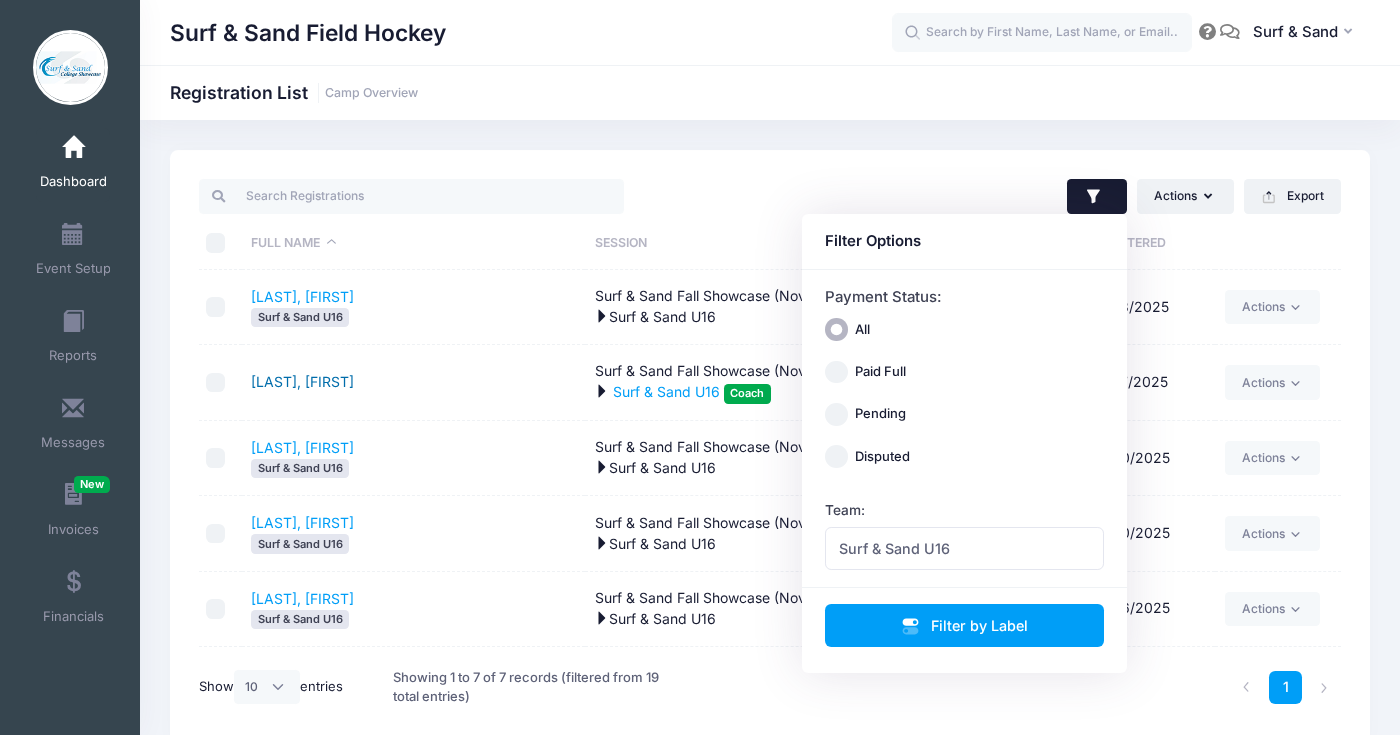 click on "[LAST], [FIRST]" at bounding box center (302, 381) 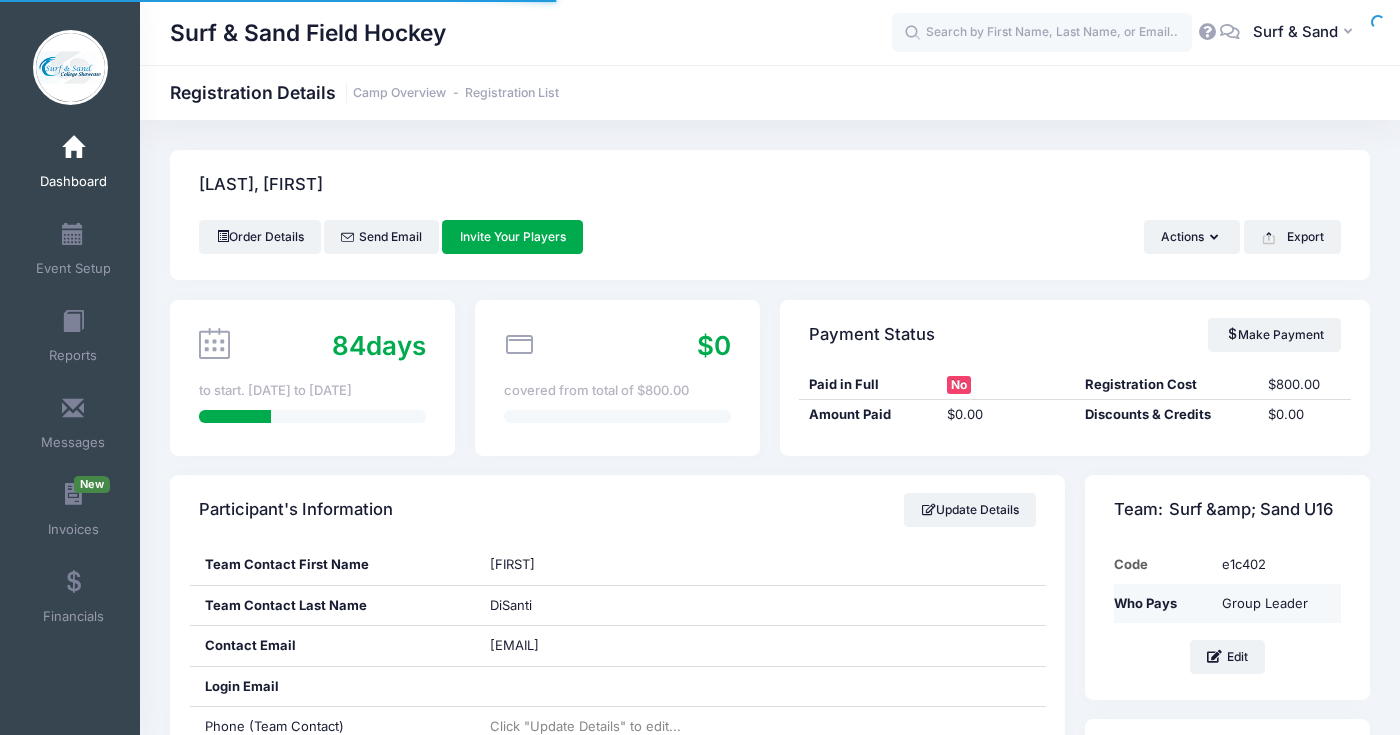 scroll, scrollTop: 0, scrollLeft: 0, axis: both 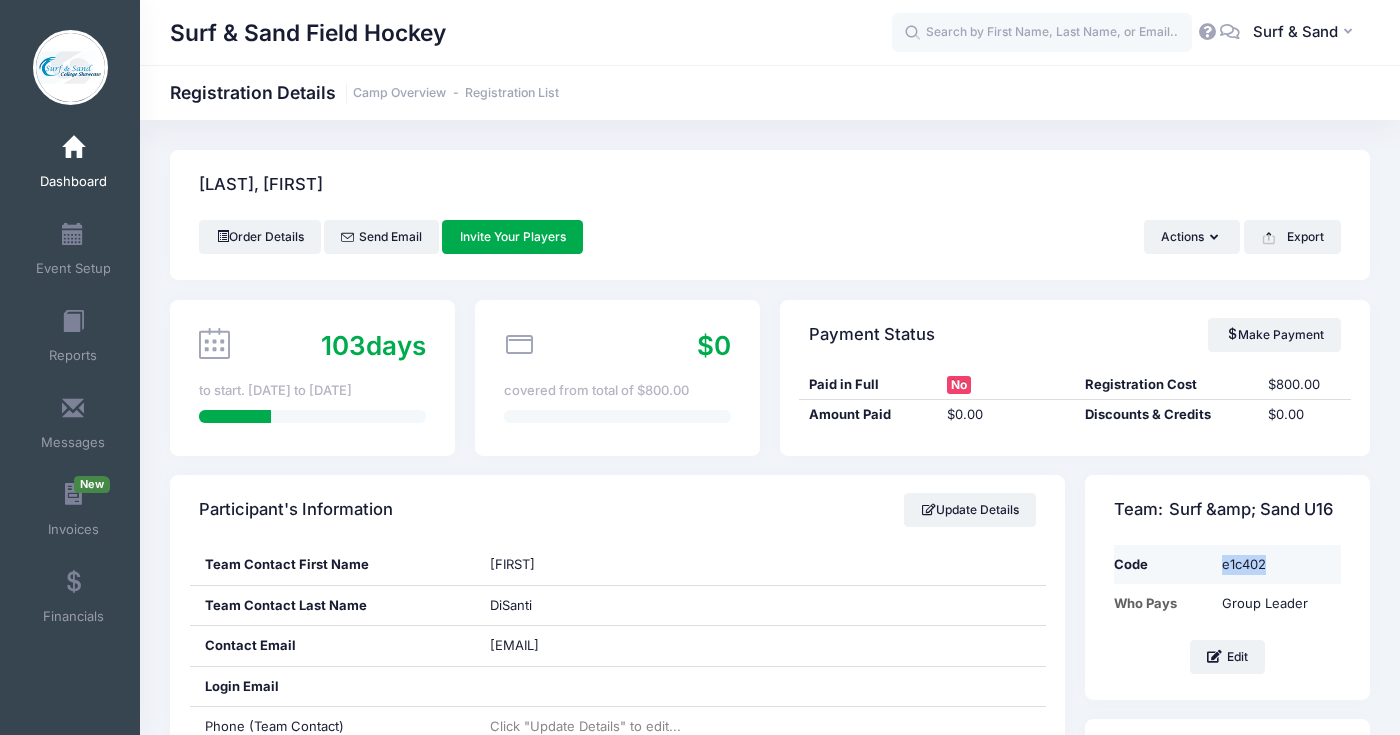 drag, startPoint x: 1247, startPoint y: 567, endPoint x: 1208, endPoint y: 567, distance: 39 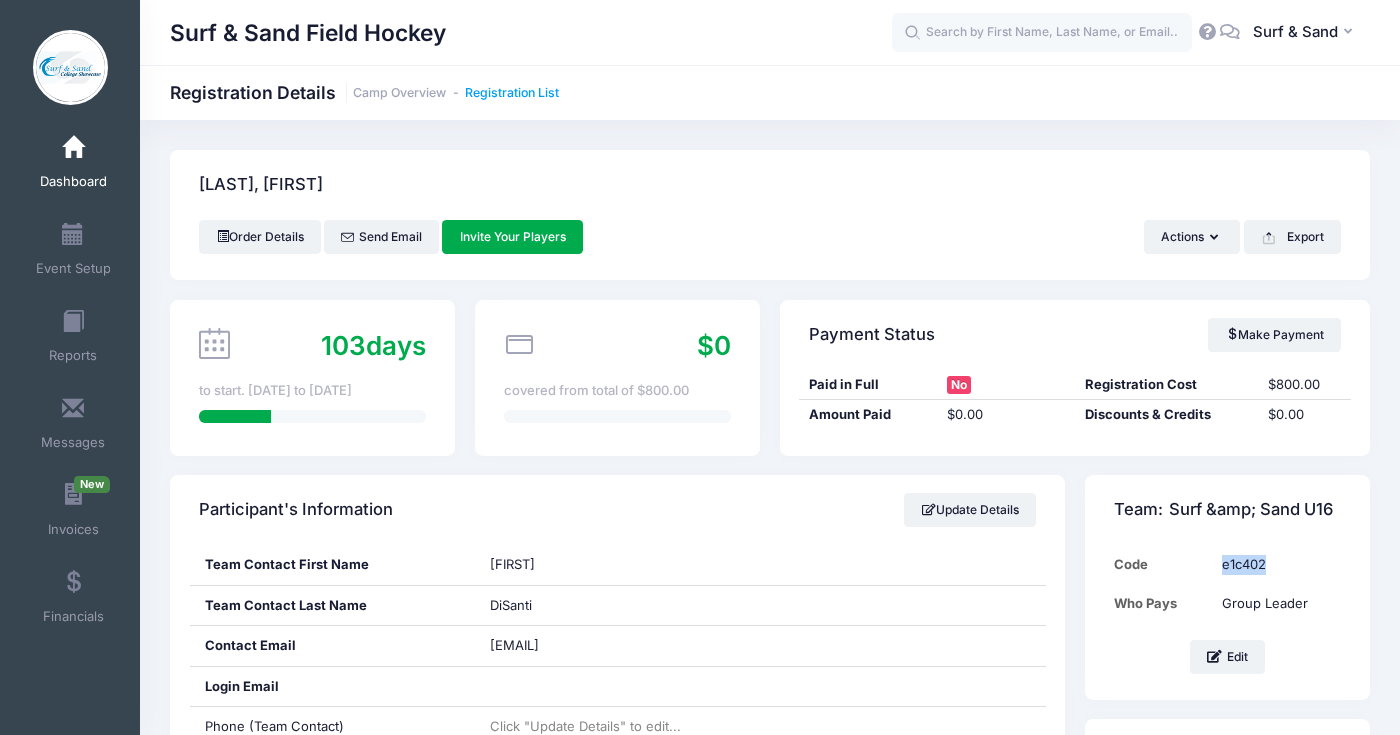 click on "Registration List" at bounding box center (512, 93) 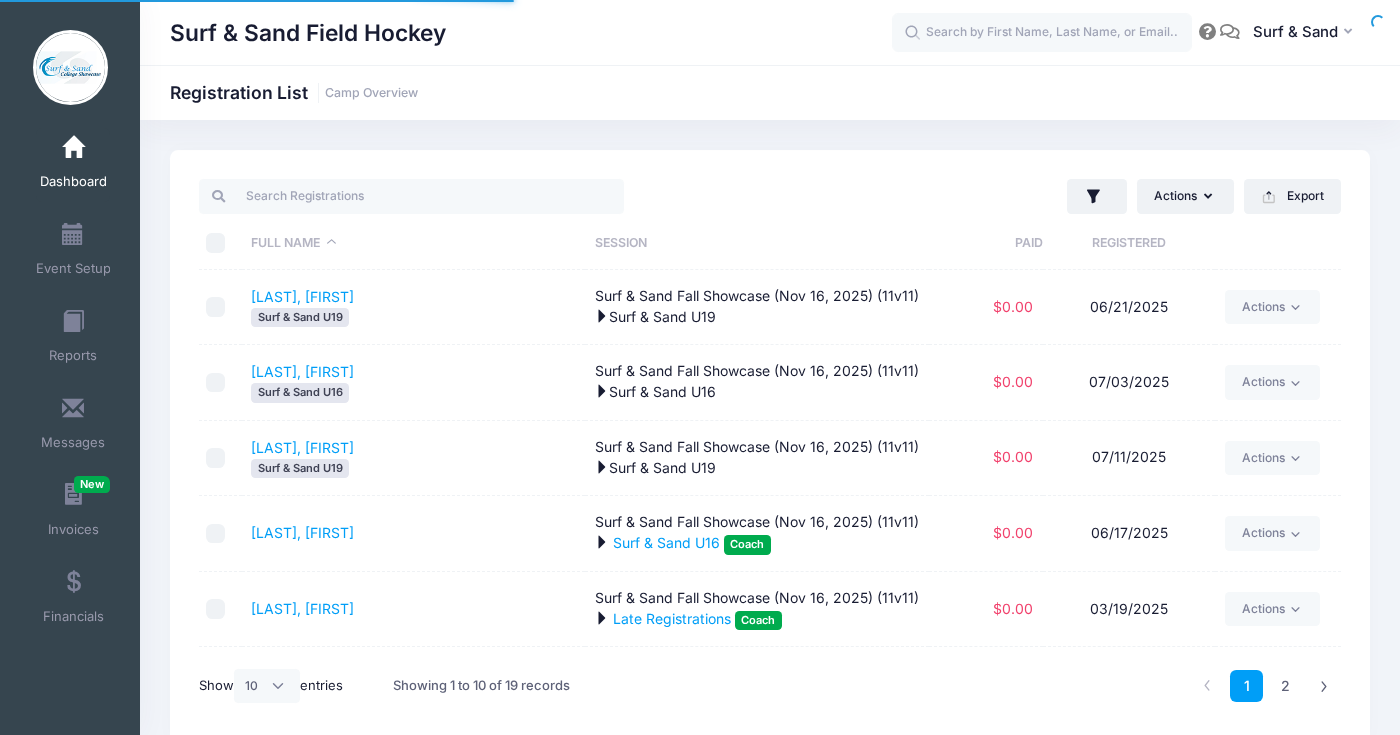 select on "10" 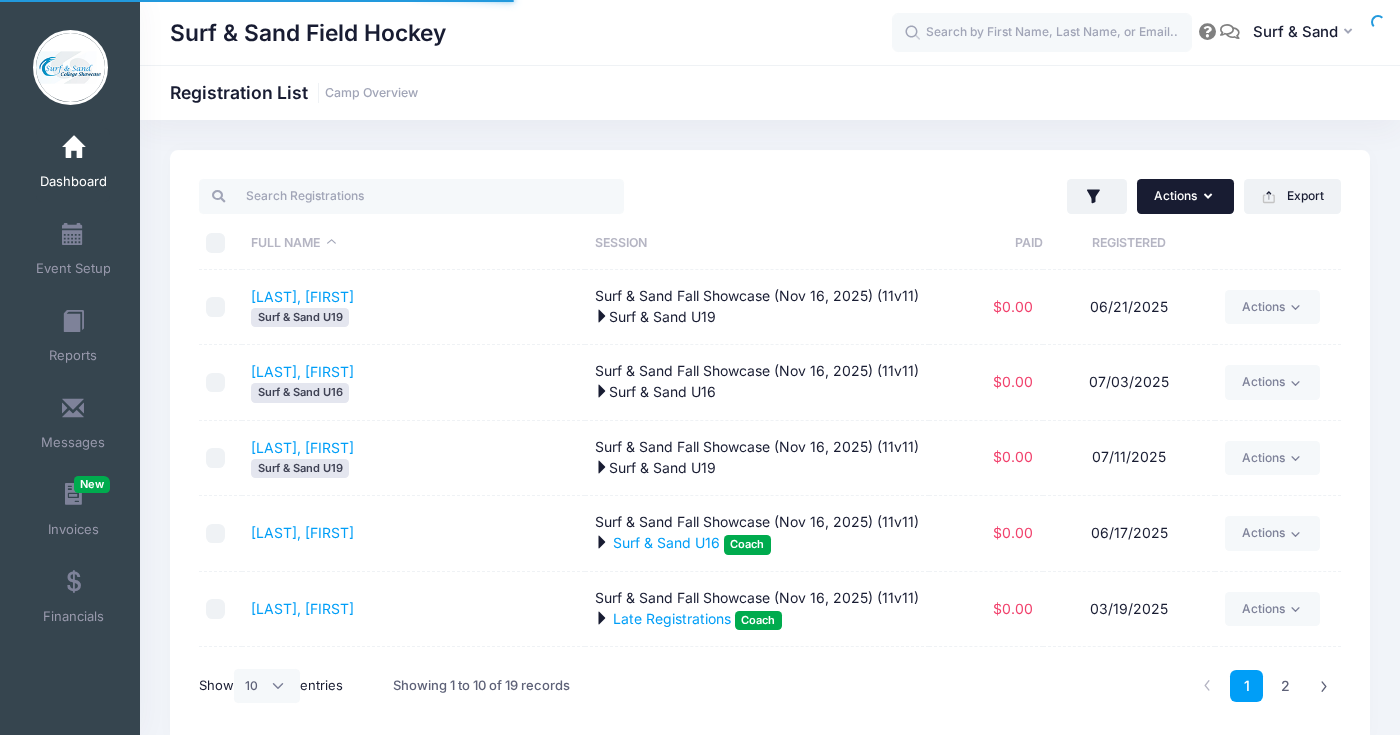 scroll, scrollTop: 0, scrollLeft: 0, axis: both 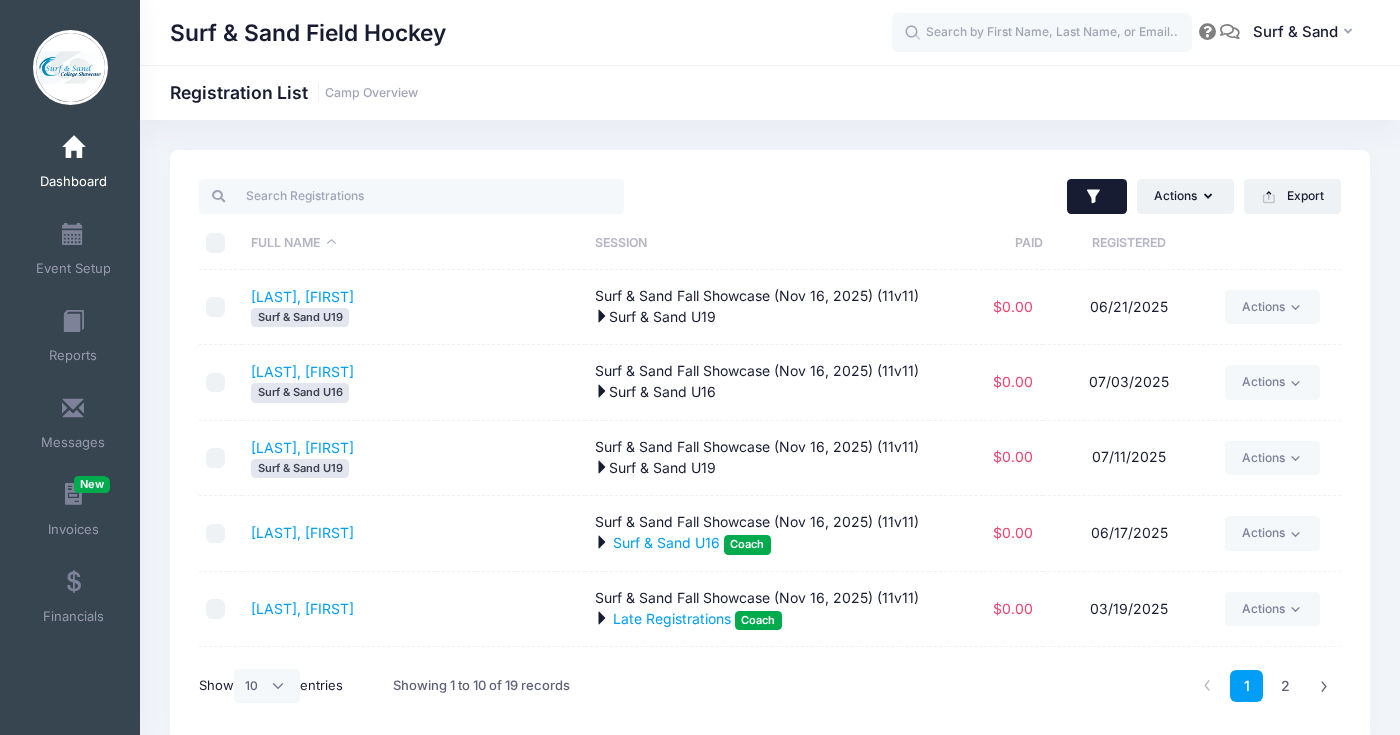 click at bounding box center (1097, 197) 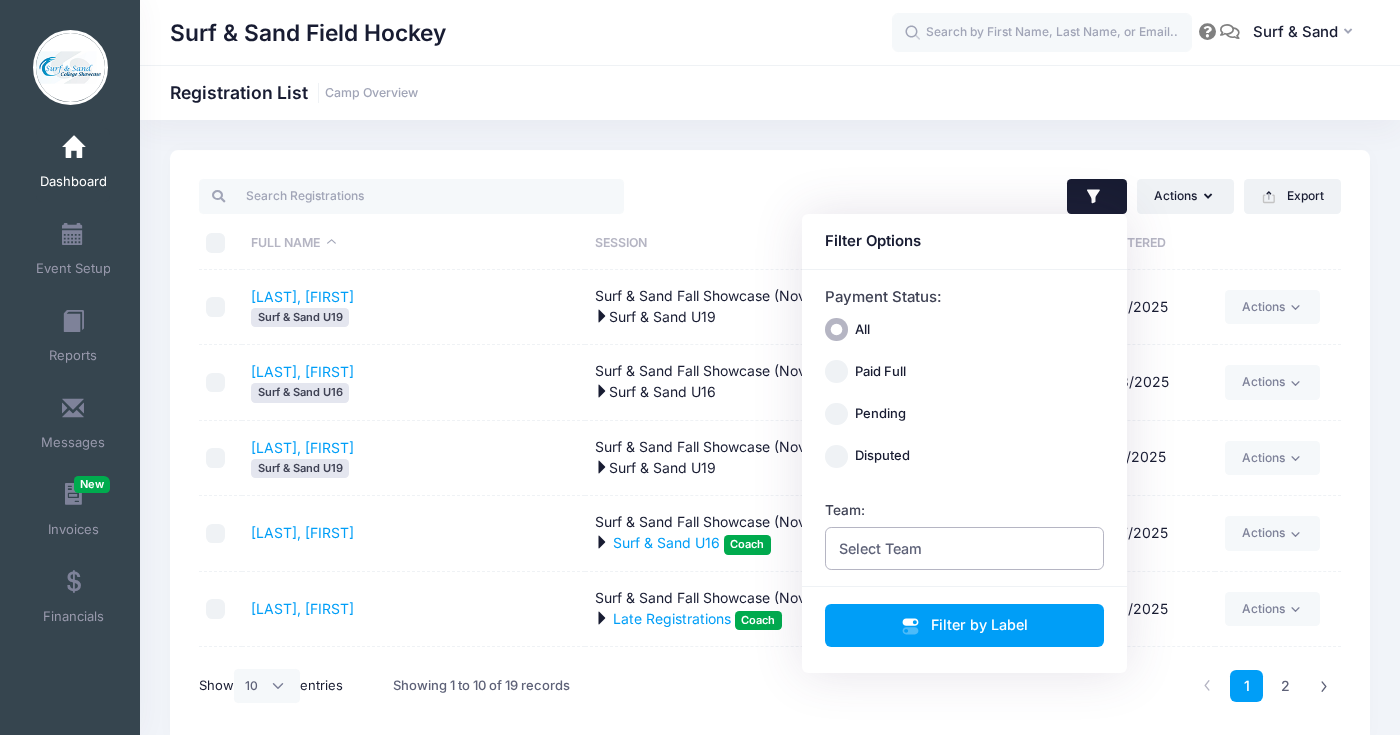 click on "Select Team" at bounding box center [965, 548] 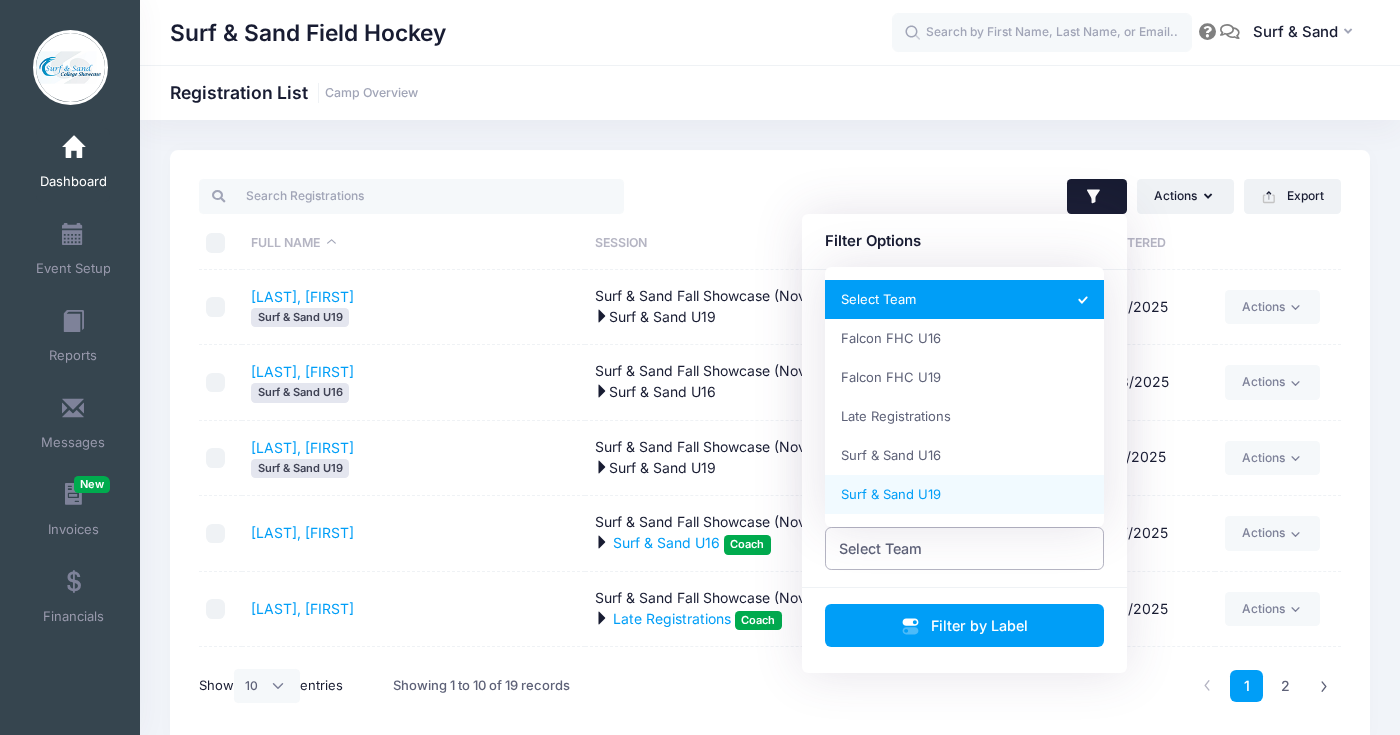 select on "Surf & Sand U19" 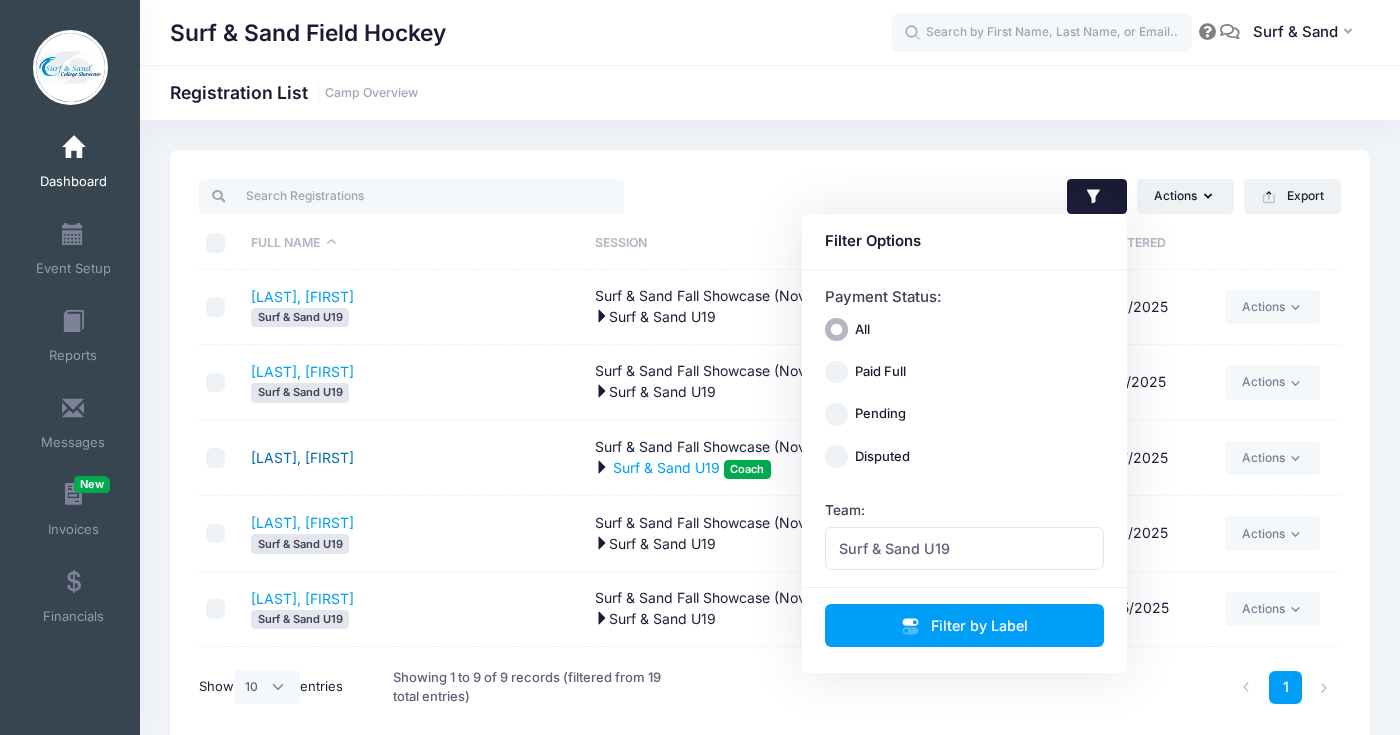 click on "[LAST], [FIRST]" at bounding box center (302, 457) 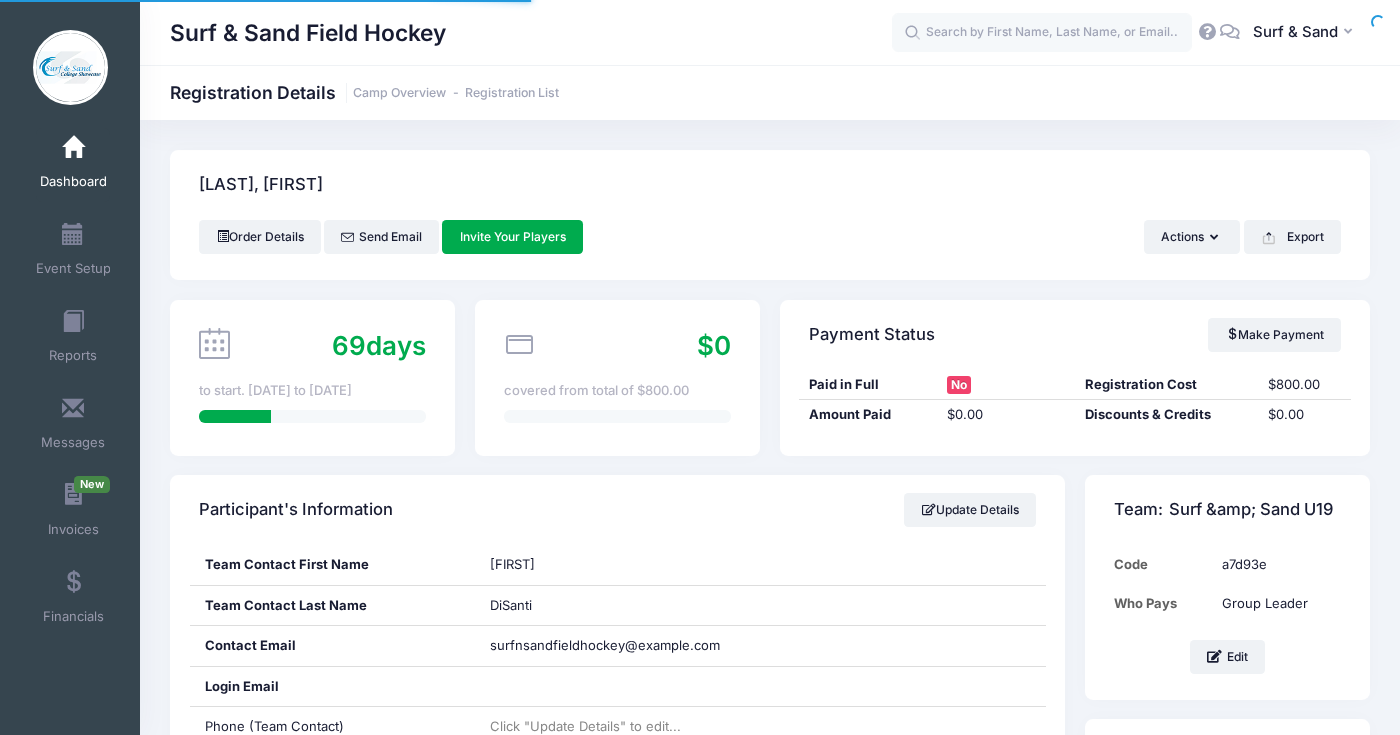 scroll, scrollTop: 0, scrollLeft: 0, axis: both 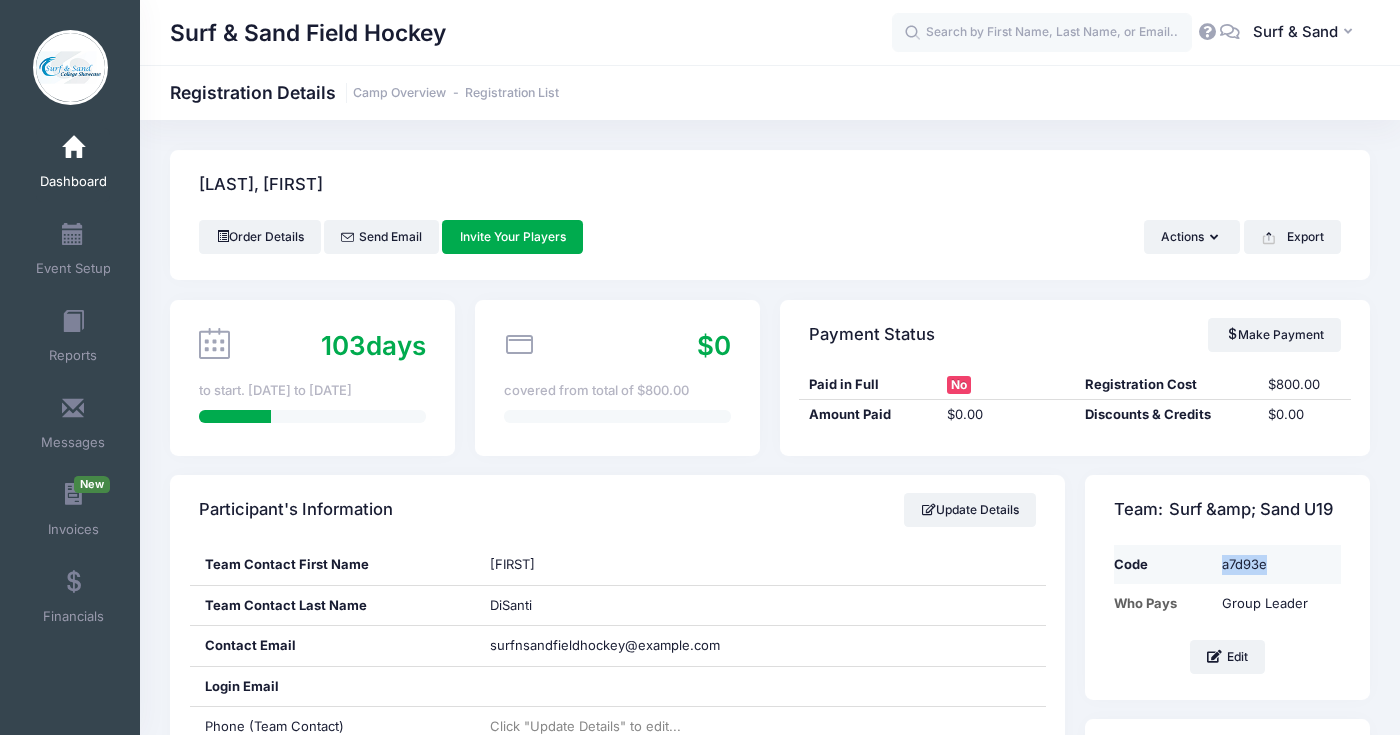 drag, startPoint x: 1285, startPoint y: 568, endPoint x: 1221, endPoint y: 567, distance: 64.00781 